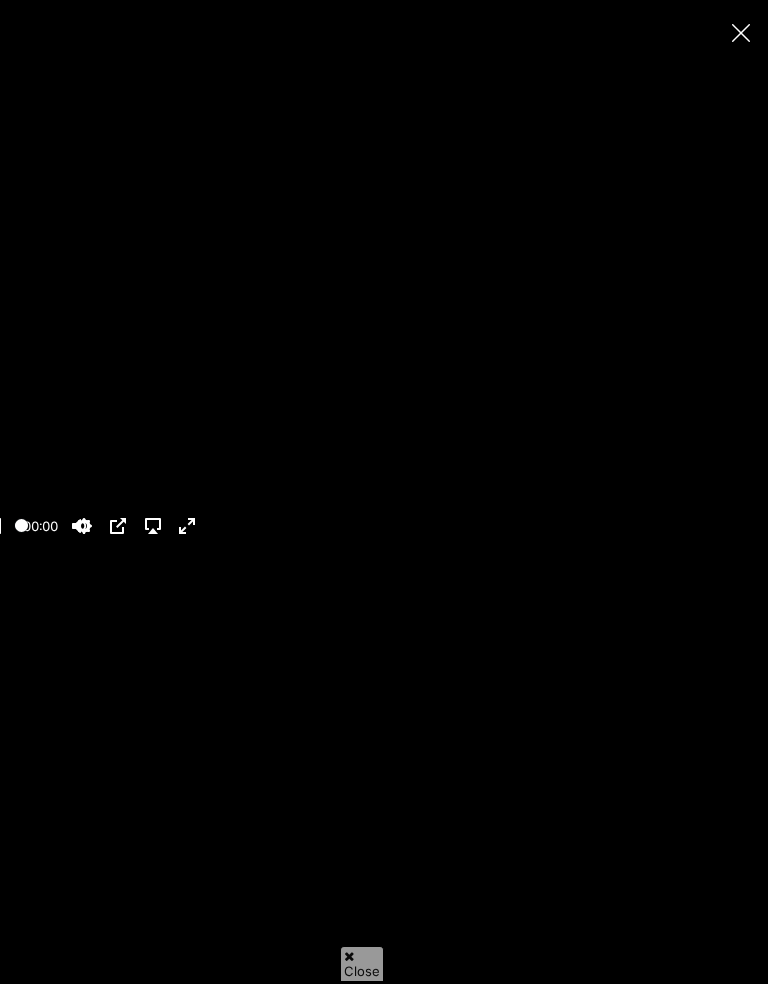 scroll, scrollTop: 137, scrollLeft: 0, axis: vertical 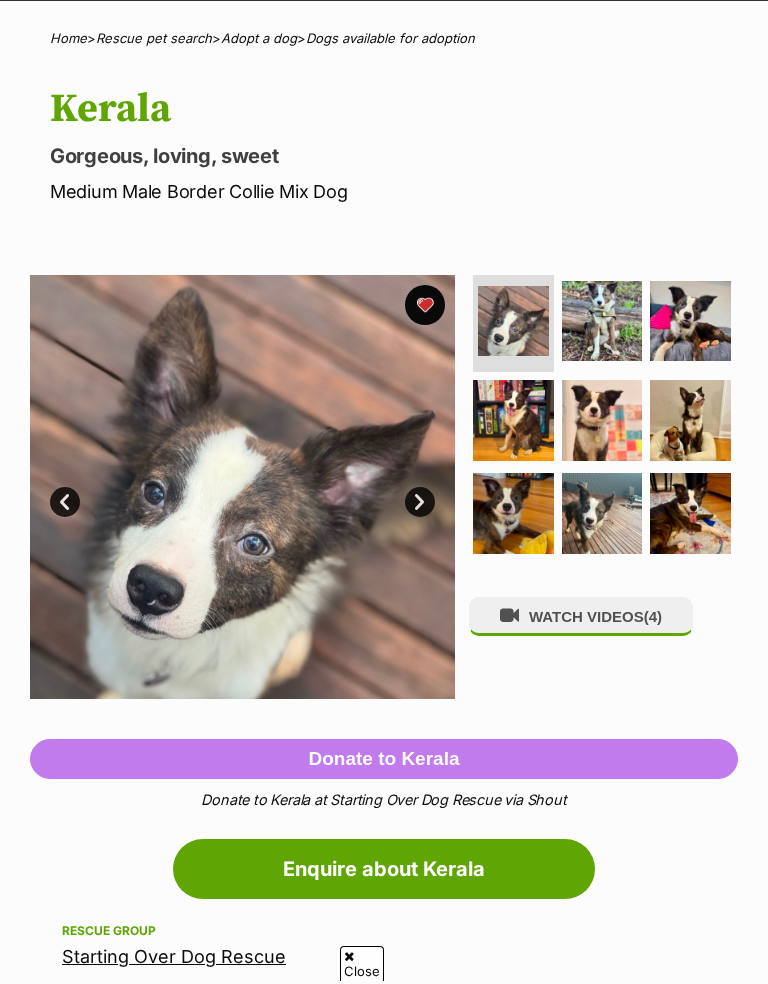 click at bounding box center [513, 513] 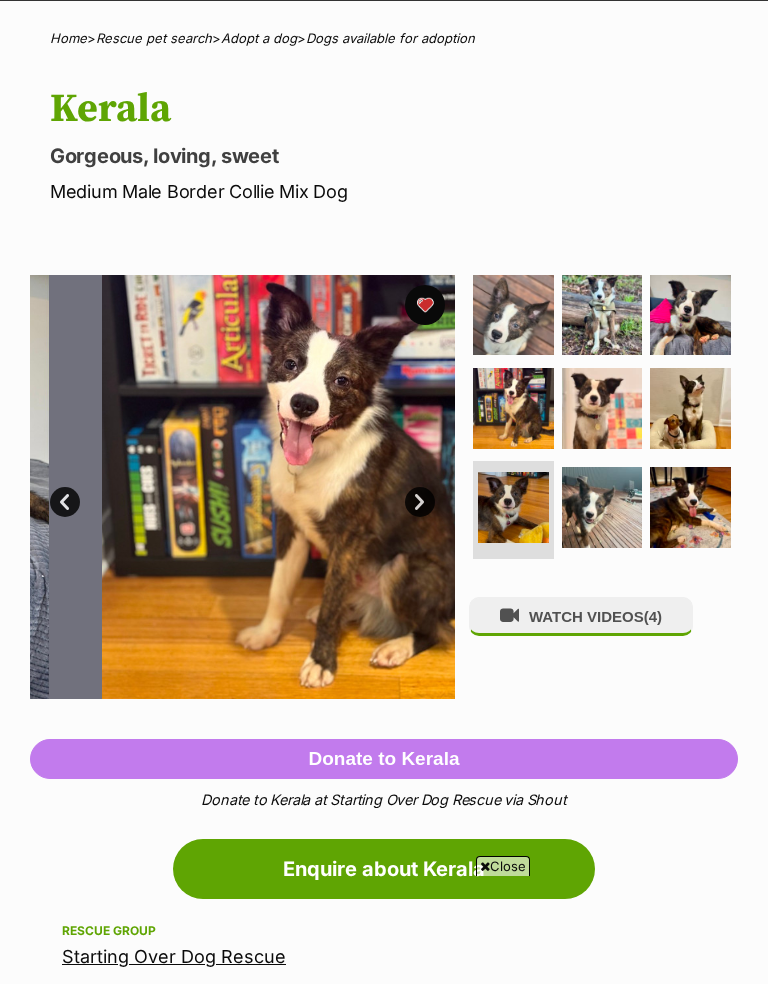 scroll, scrollTop: 0, scrollLeft: 0, axis: both 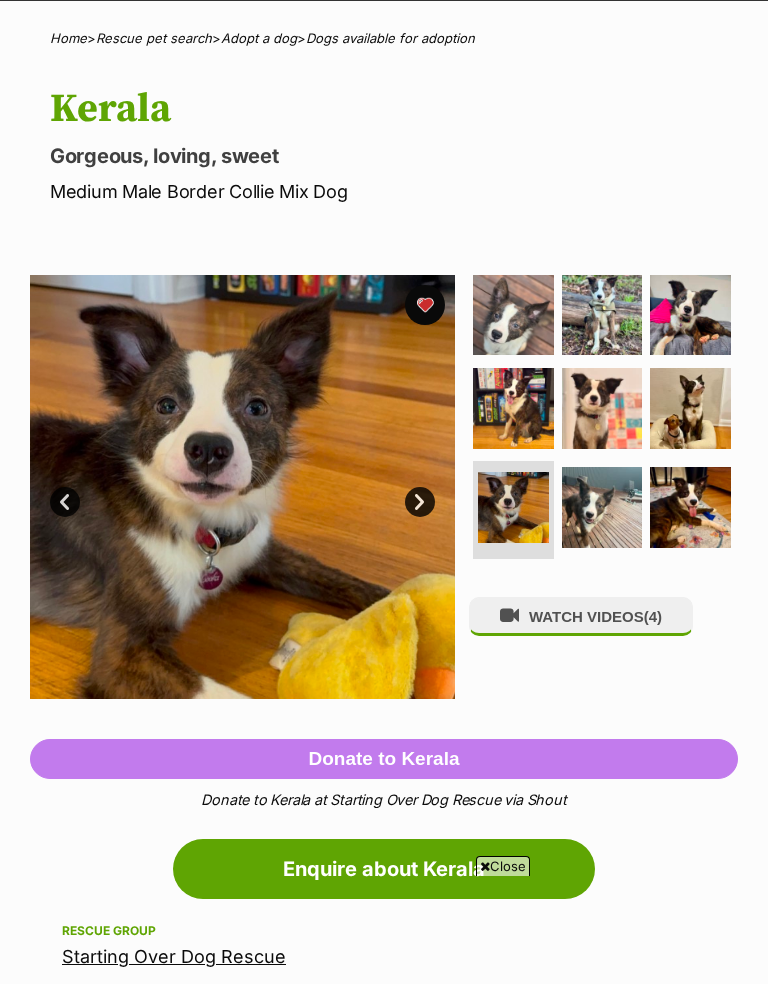 click on "Next" at bounding box center (420, 502) 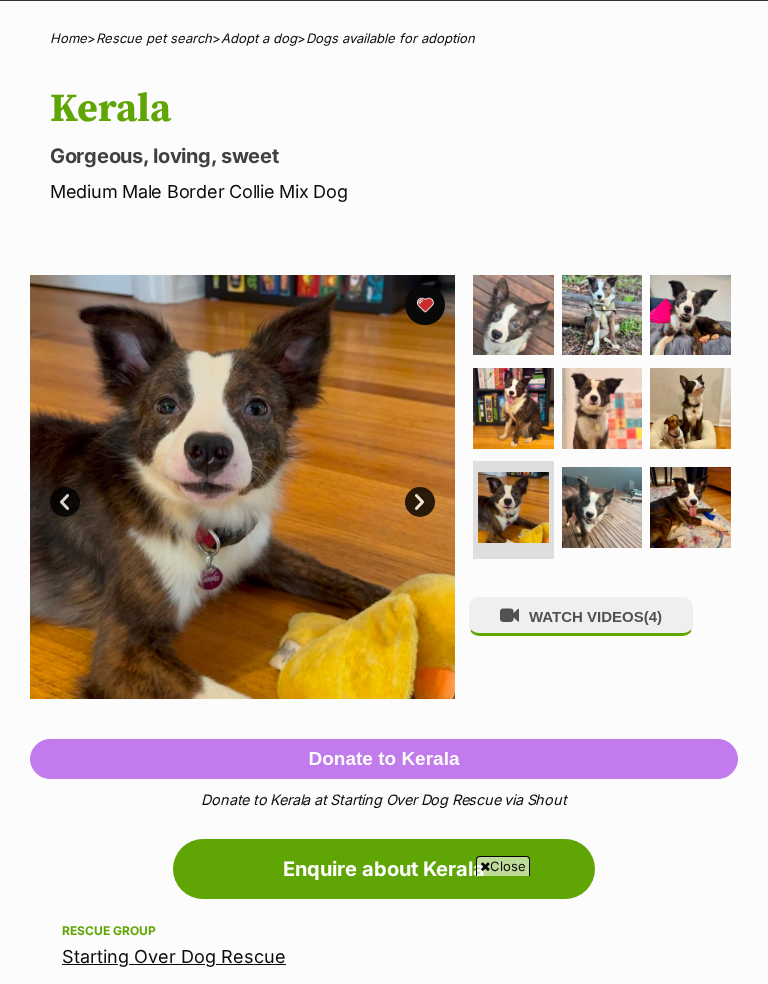scroll, scrollTop: 0, scrollLeft: 0, axis: both 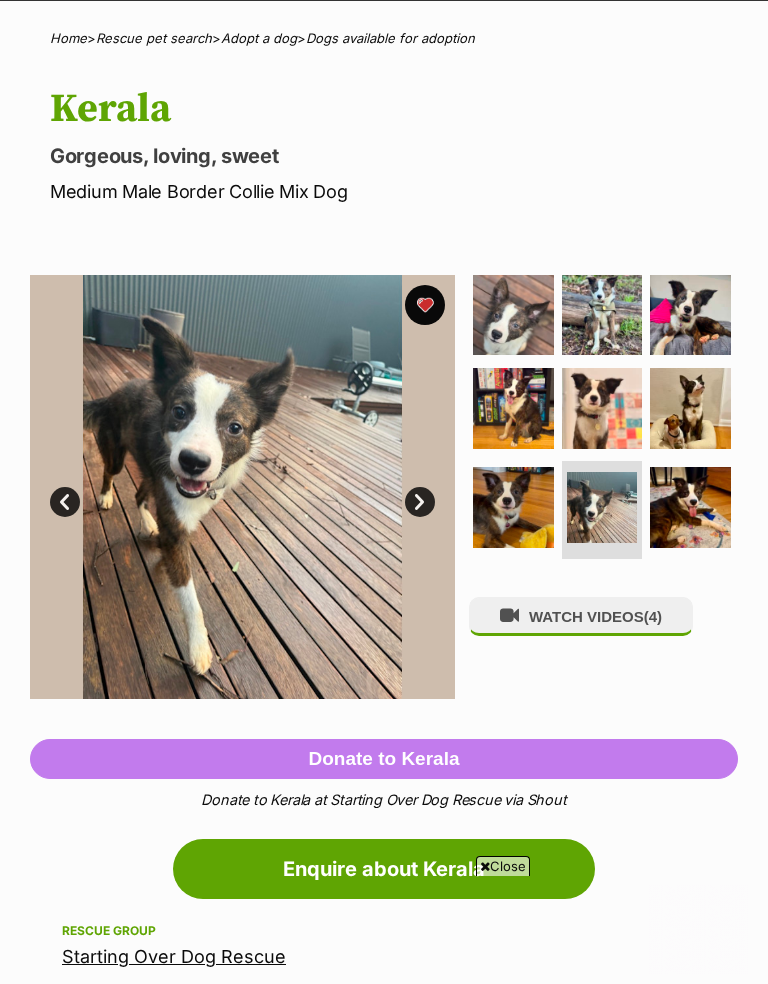 click on "Next" at bounding box center (420, 502) 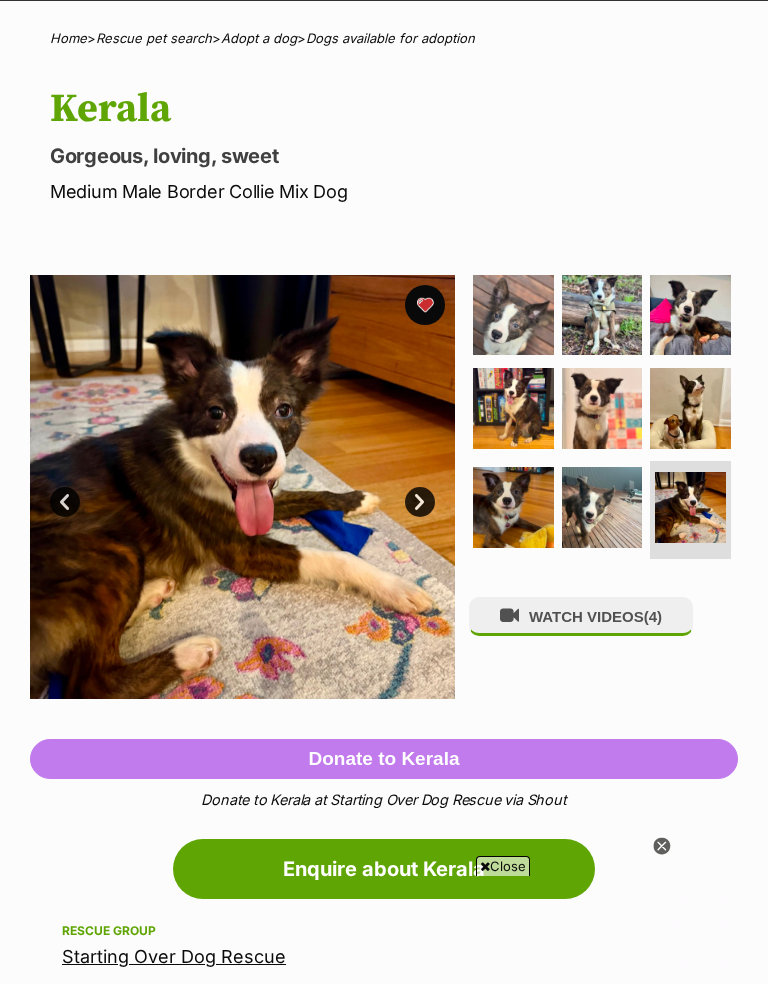 scroll, scrollTop: 0, scrollLeft: 0, axis: both 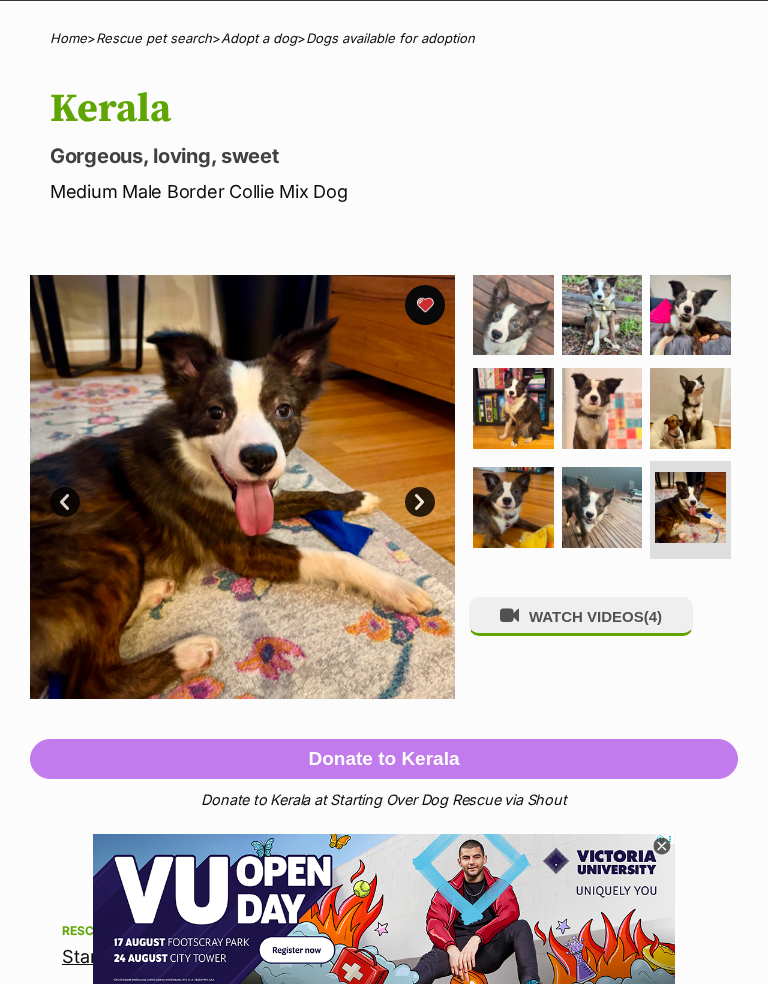 click on "Next" at bounding box center (420, 502) 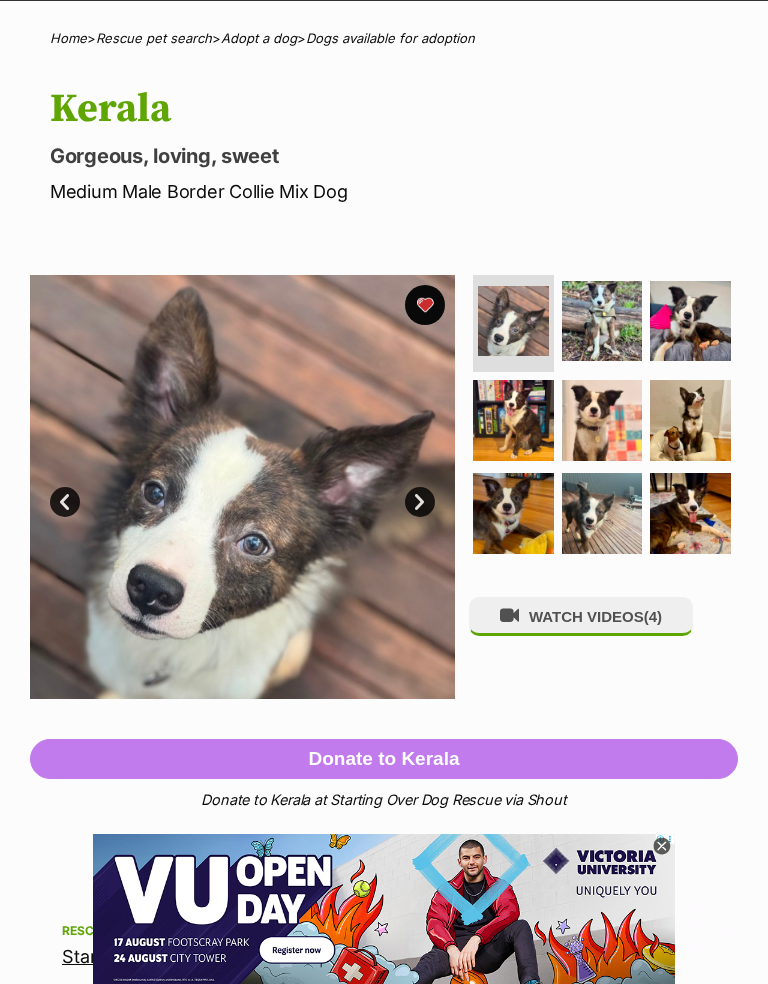 click on "Next" at bounding box center (420, 502) 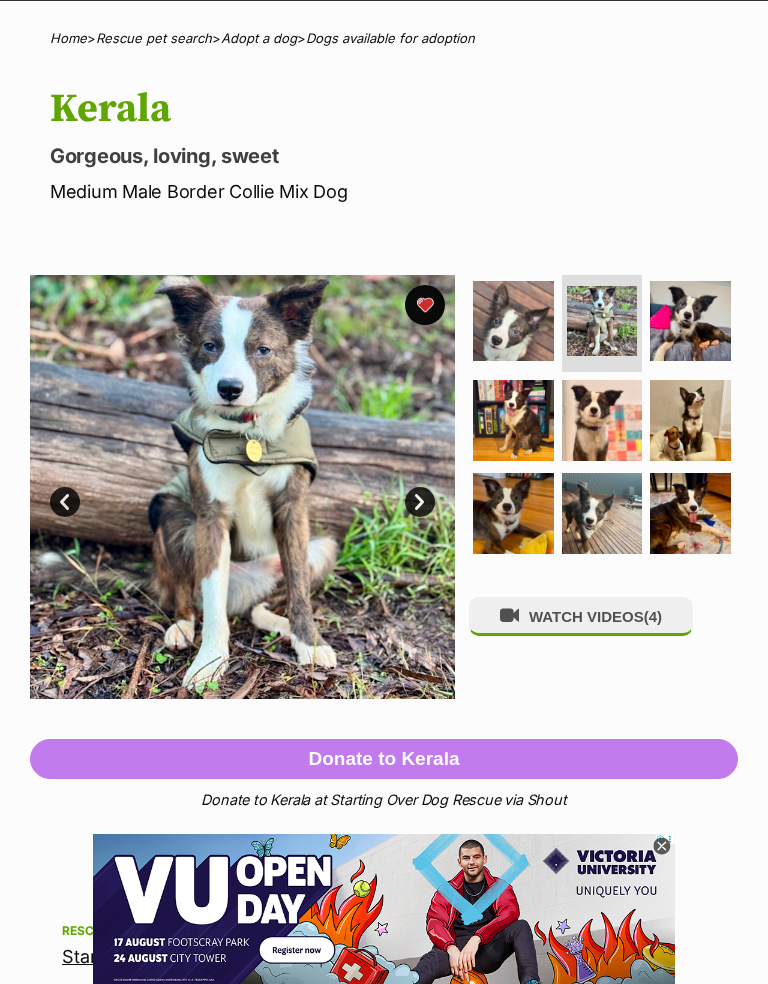 click on "Next" at bounding box center [420, 502] 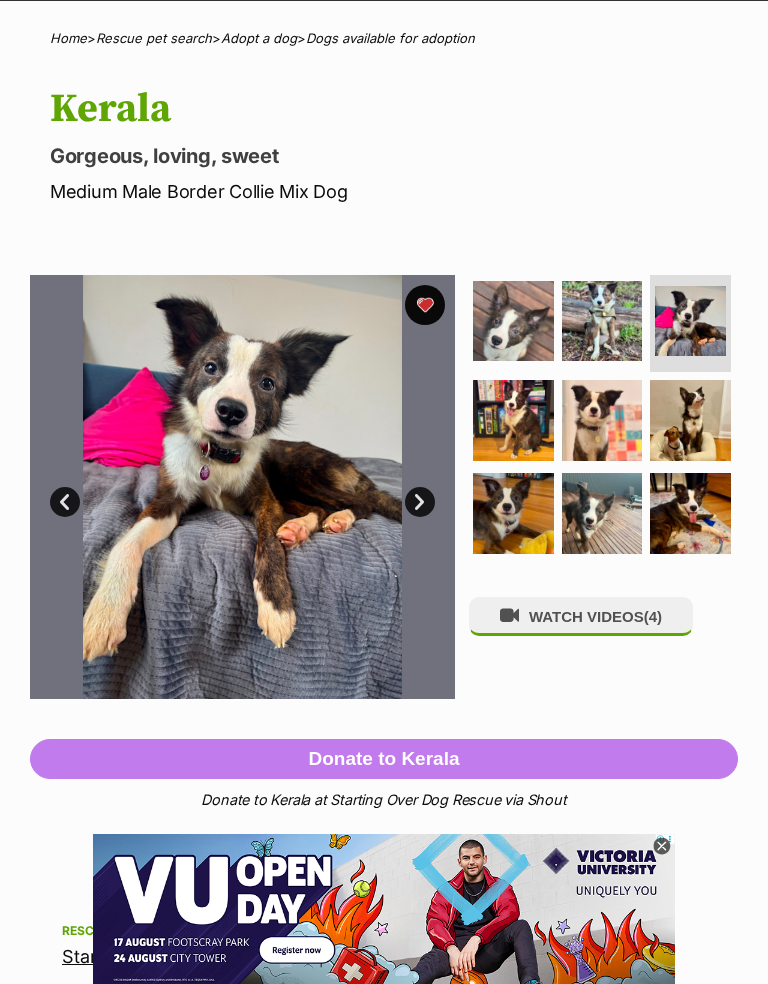 click on "Next" at bounding box center [420, 502] 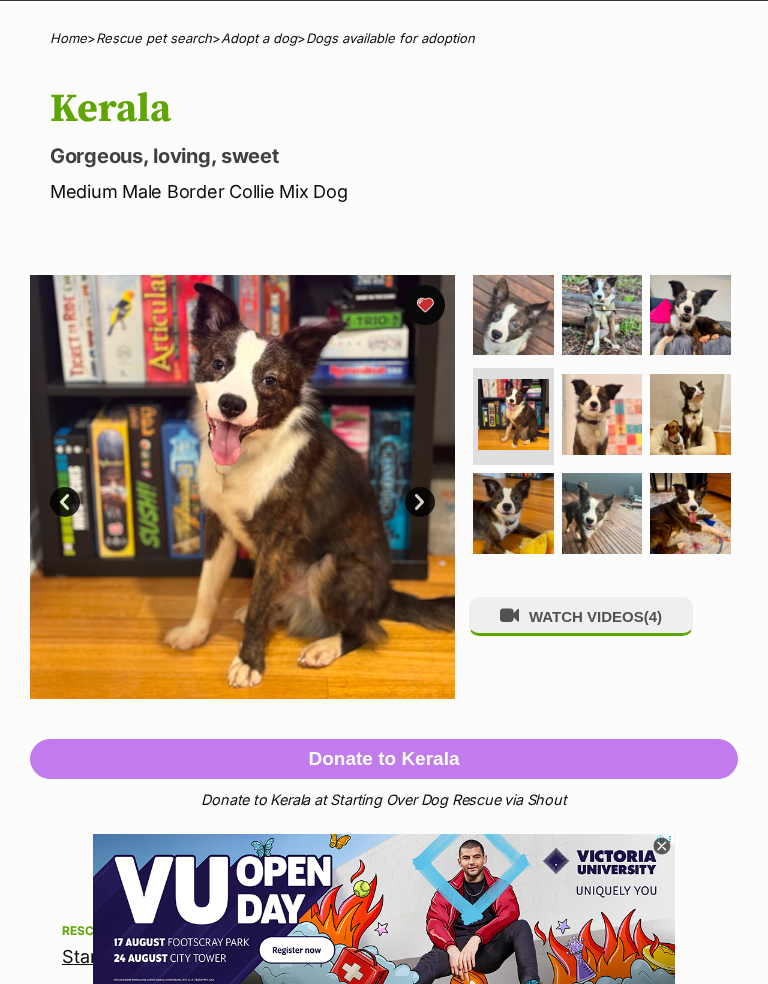 click on "Next" at bounding box center (420, 502) 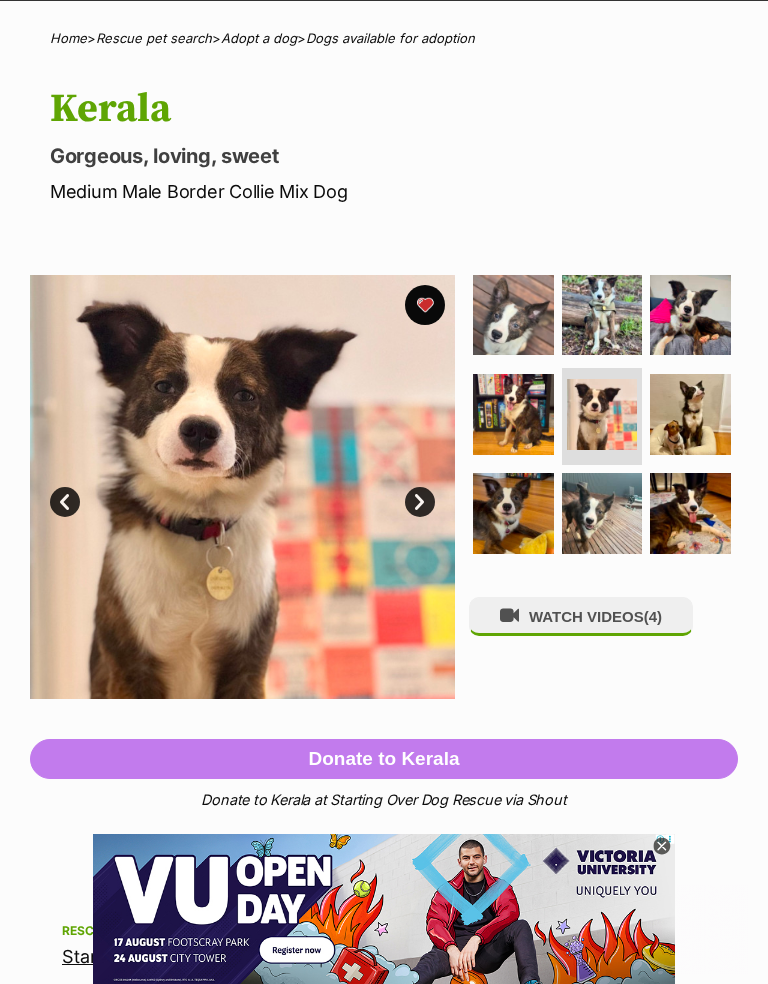 click on "Next" at bounding box center [420, 502] 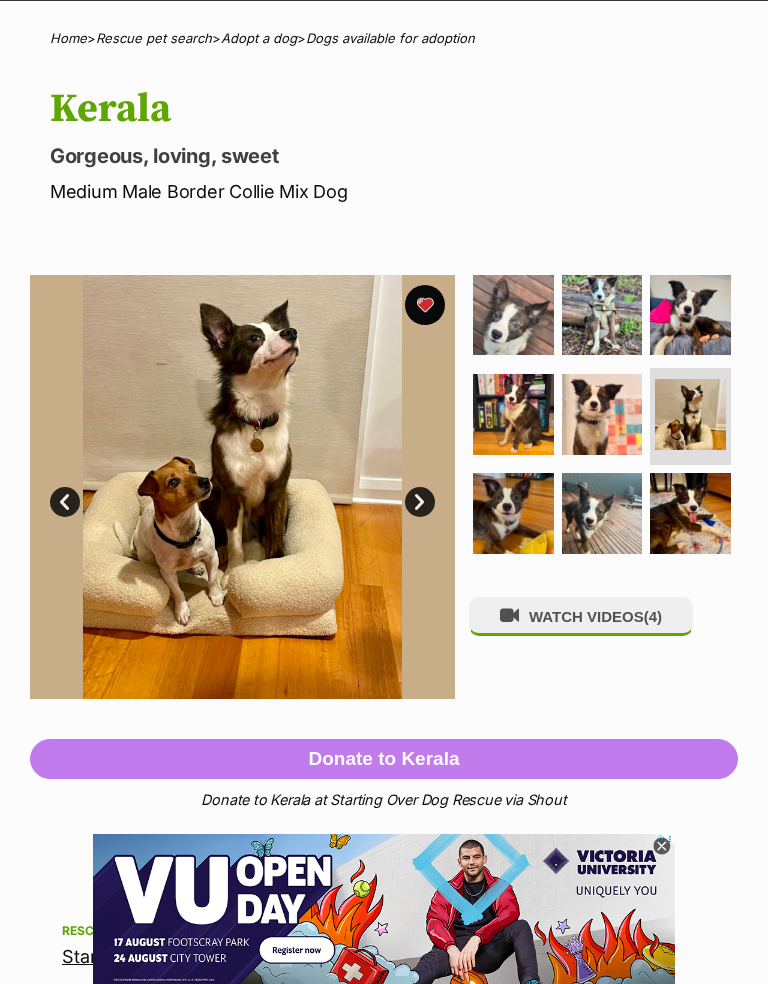 click on "Next" at bounding box center [420, 502] 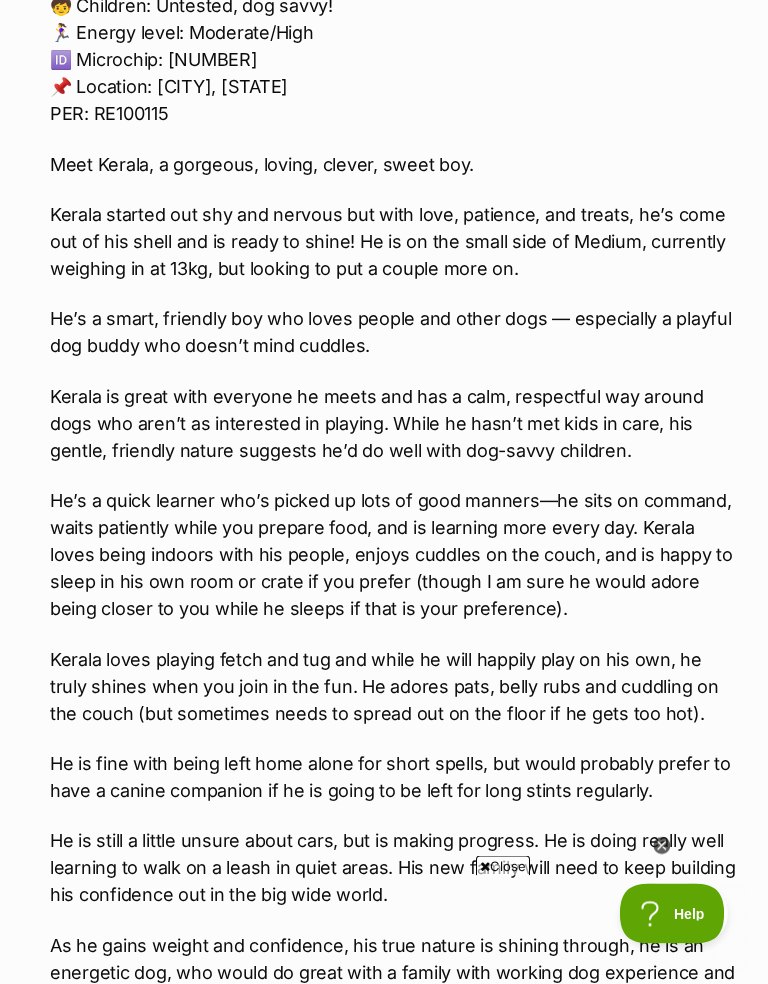 scroll, scrollTop: 2158, scrollLeft: 0, axis: vertical 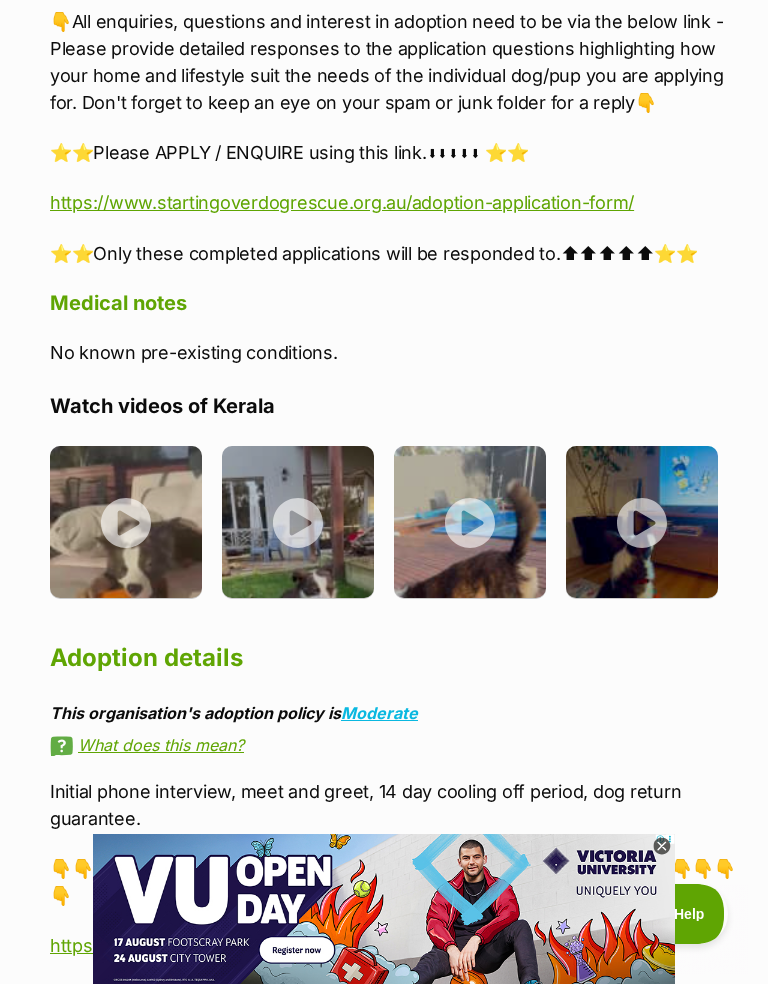 click at bounding box center (126, 522) 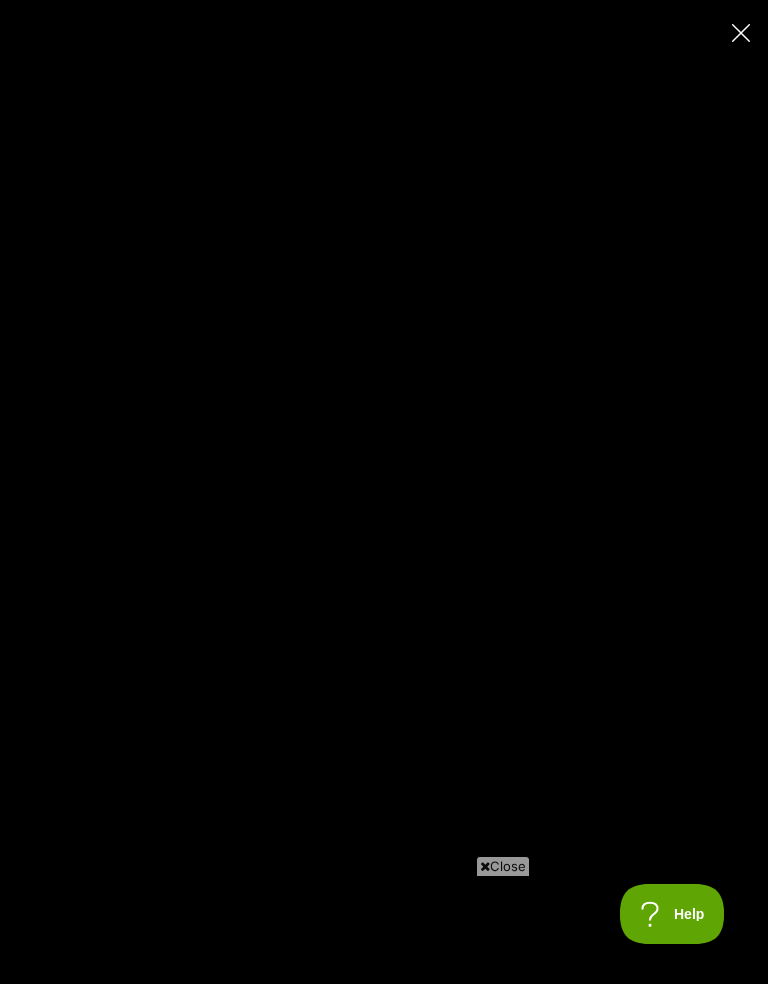 scroll, scrollTop: 0, scrollLeft: 0, axis: both 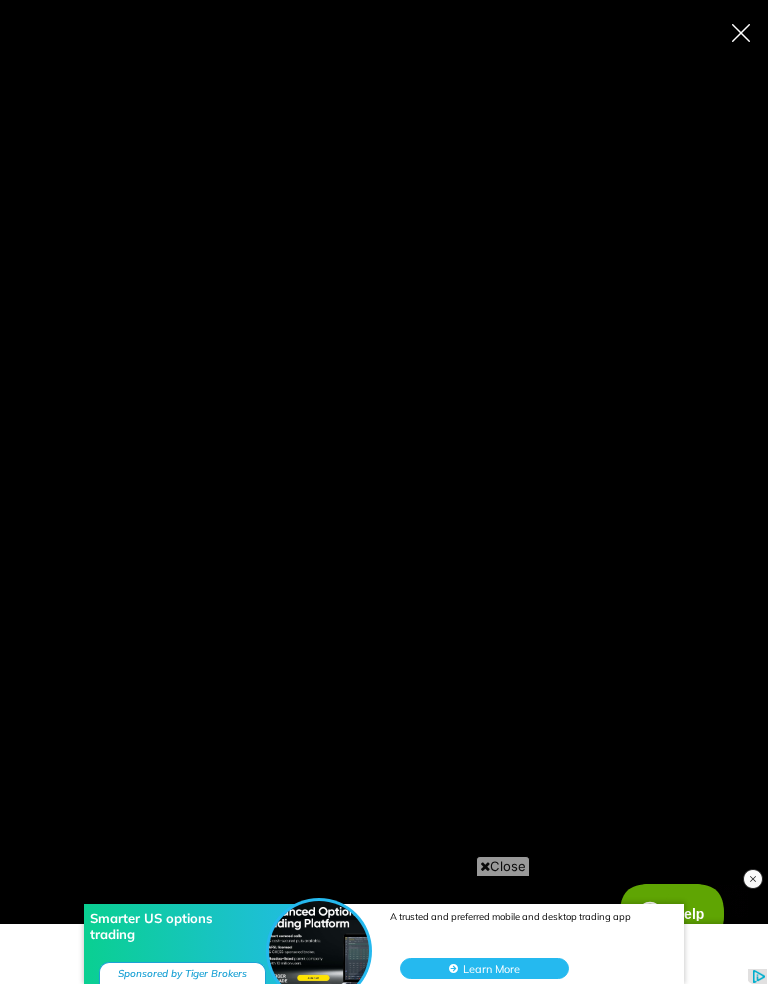 type on "100" 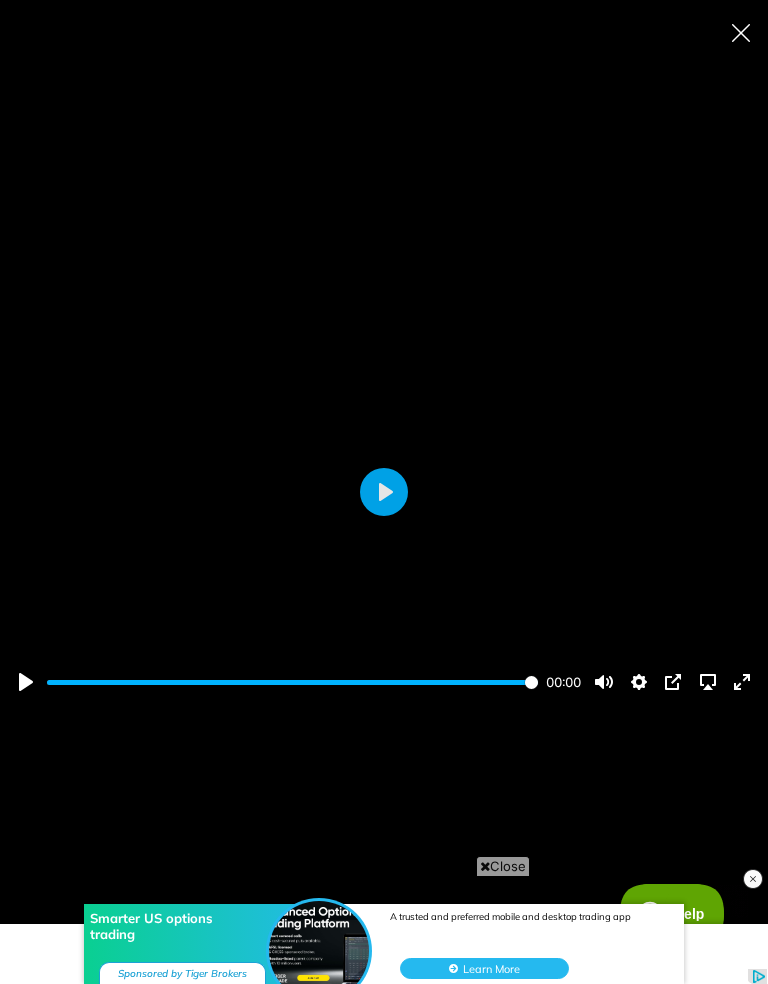 click 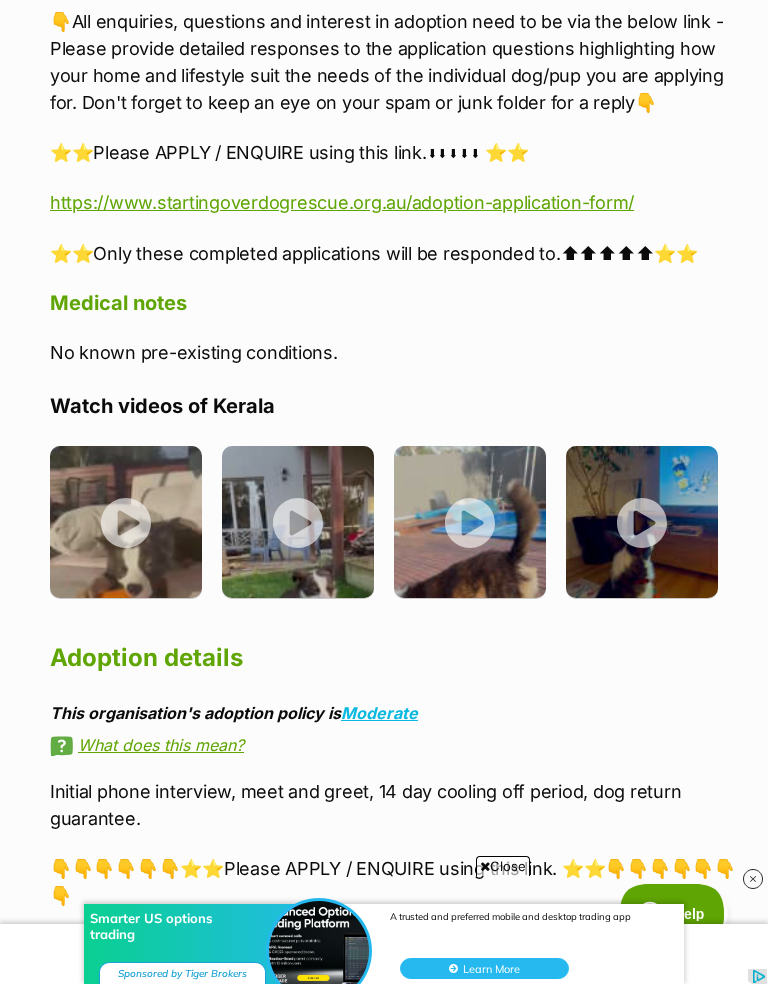 click at bounding box center (470, 522) 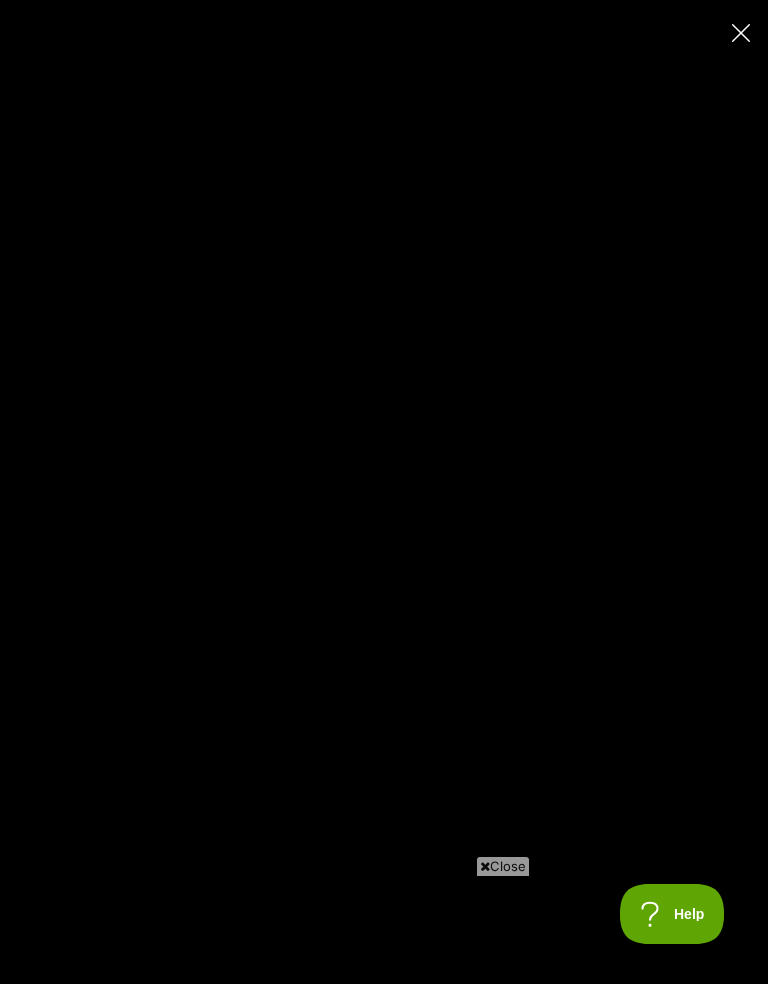 scroll, scrollTop: 0, scrollLeft: 0, axis: both 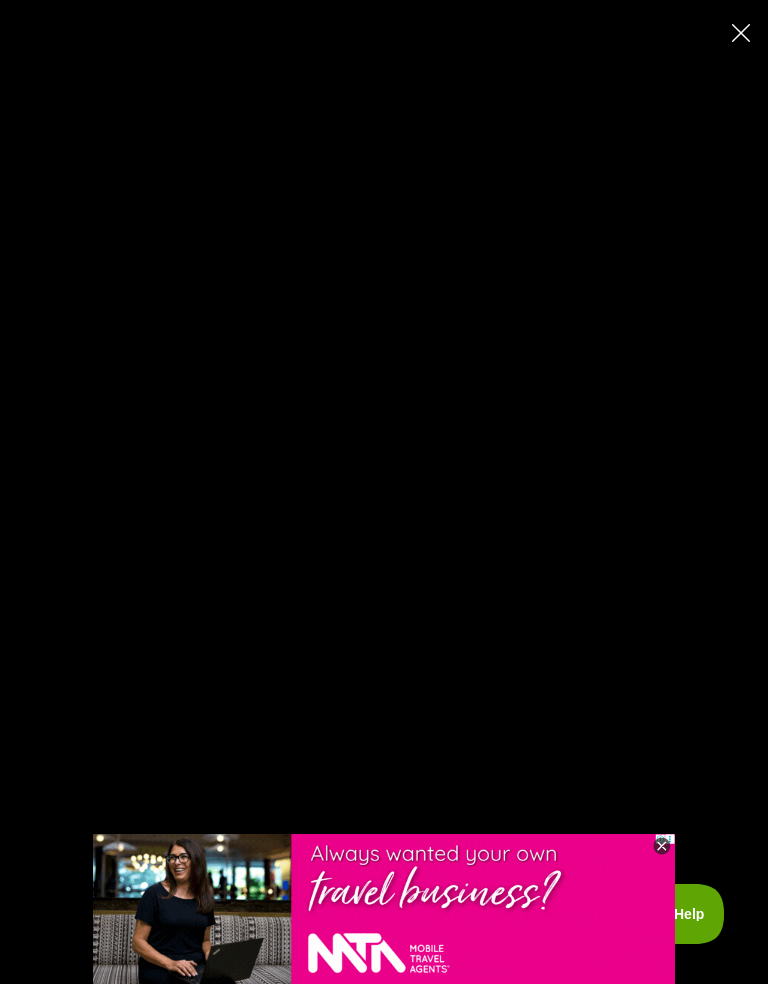 type on "100" 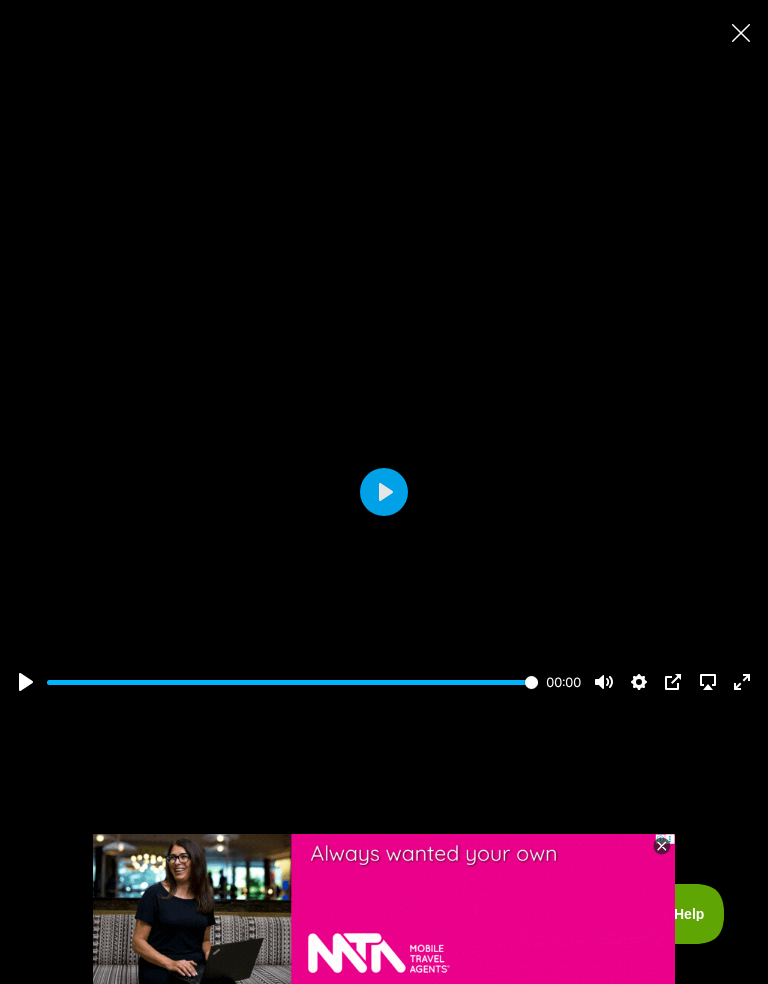 click 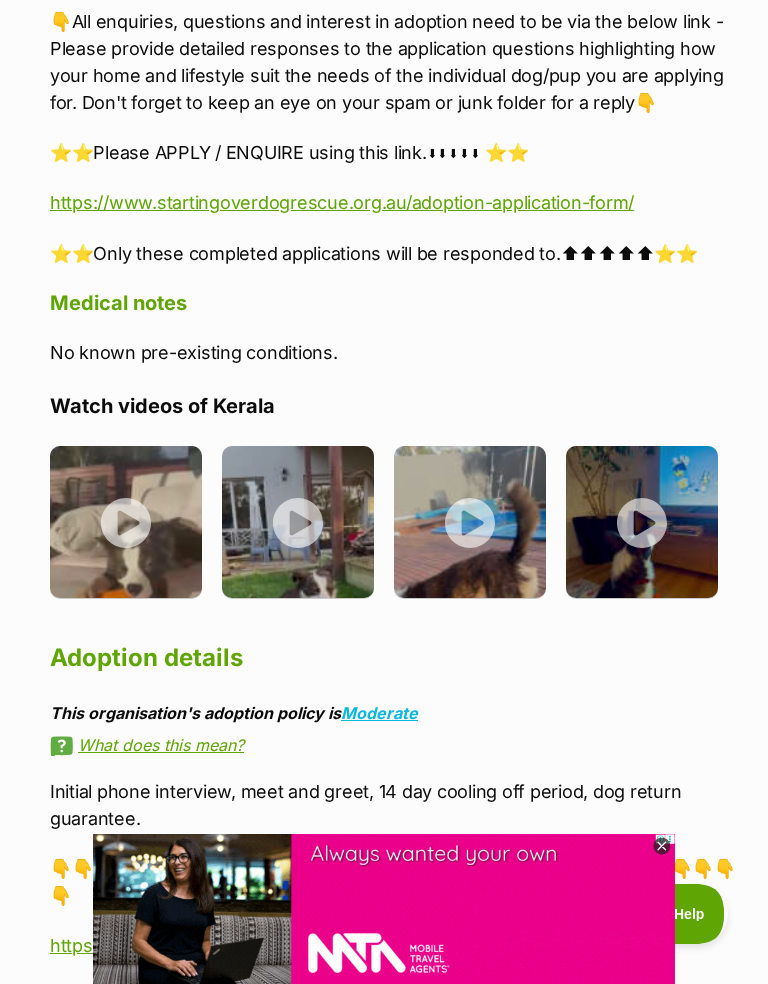 click at bounding box center (642, 522) 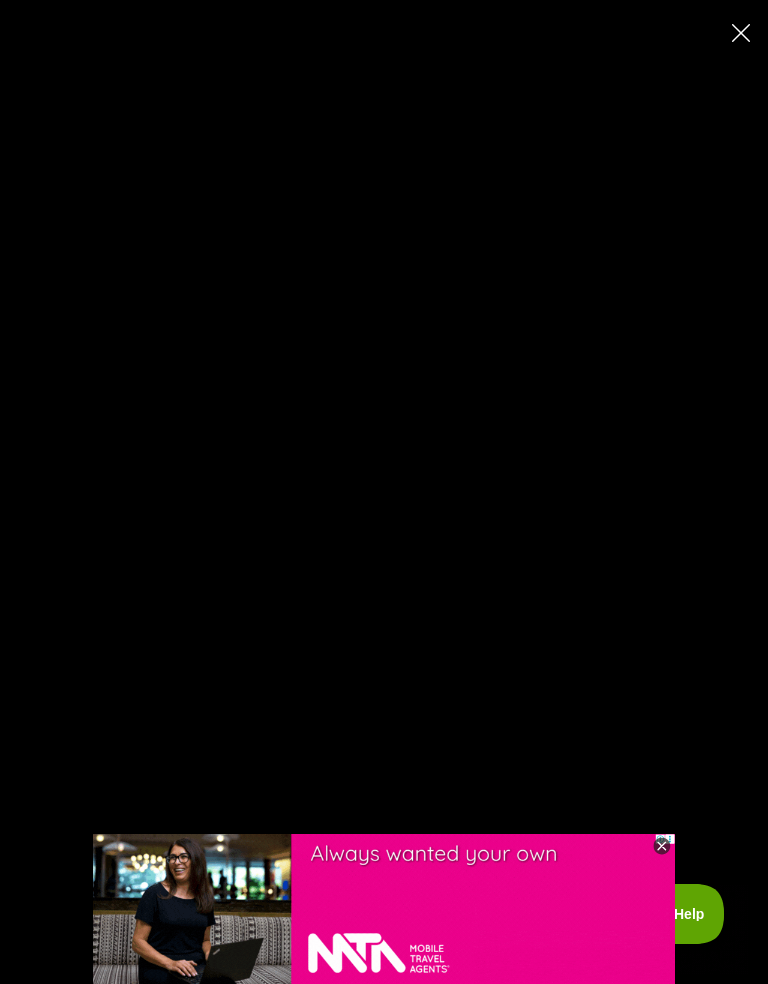 type on "100" 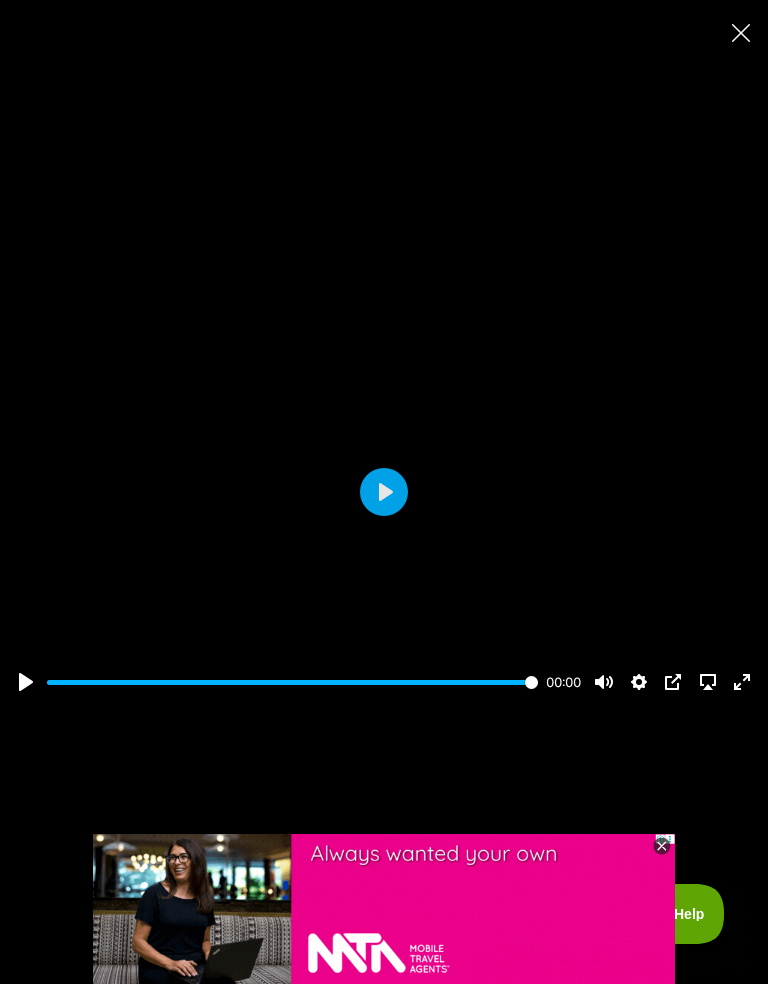 click 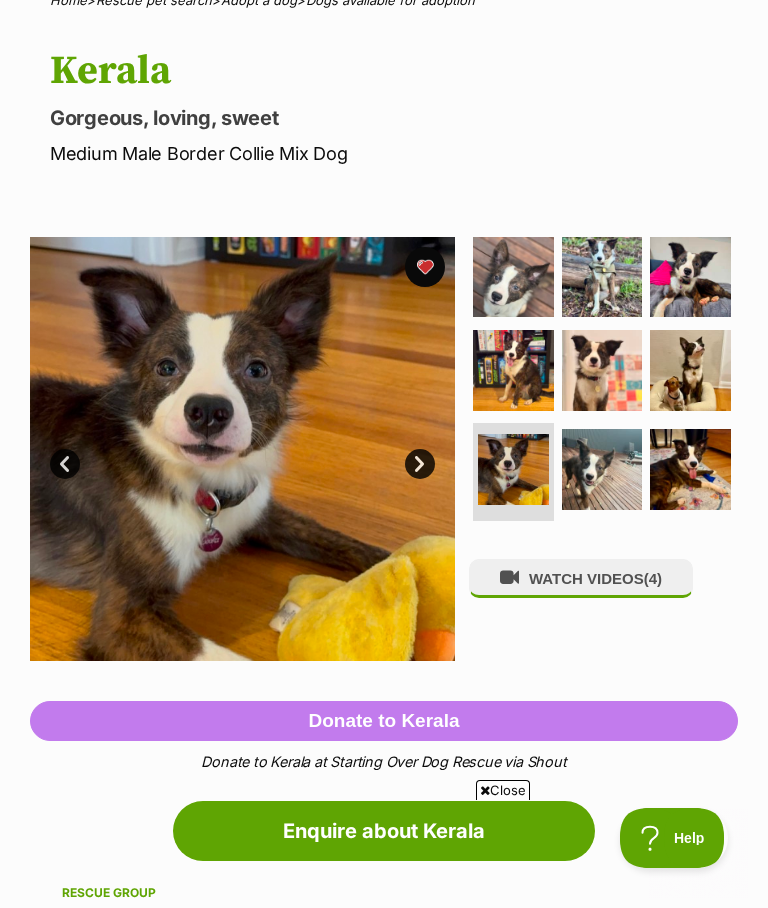 scroll, scrollTop: 0, scrollLeft: 0, axis: both 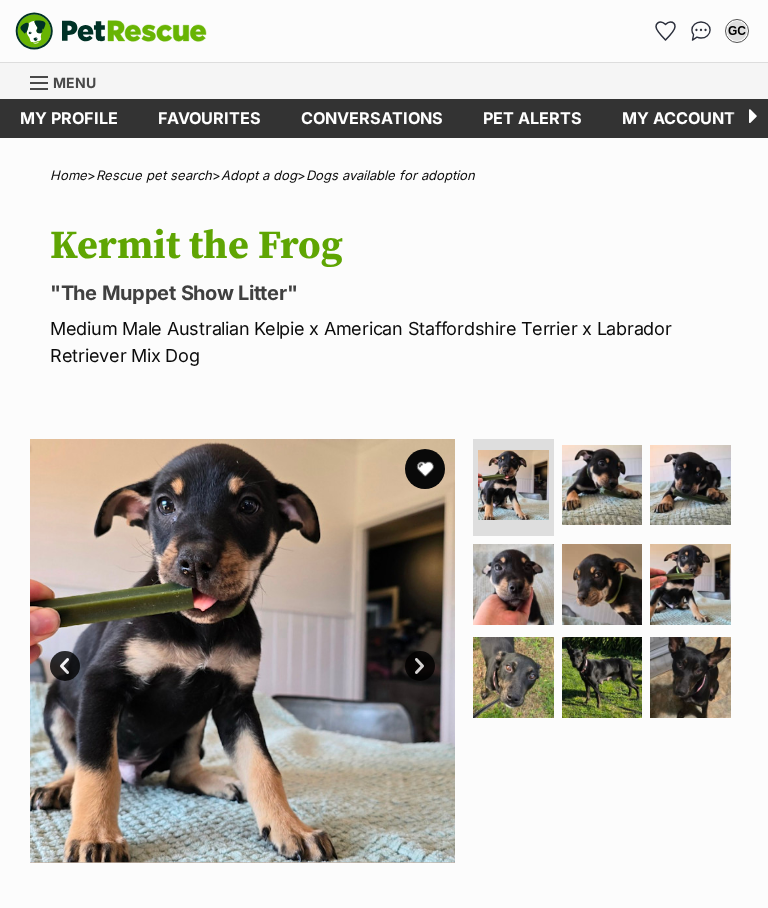 click on "Next" at bounding box center (420, 666) 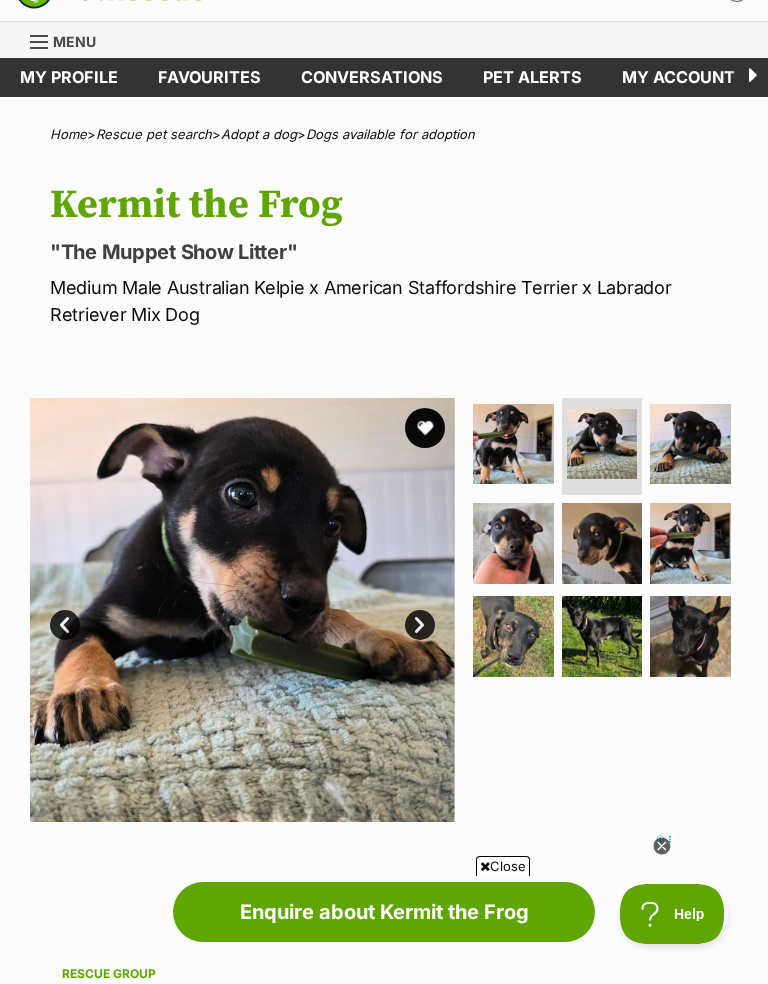 scroll, scrollTop: 55, scrollLeft: 0, axis: vertical 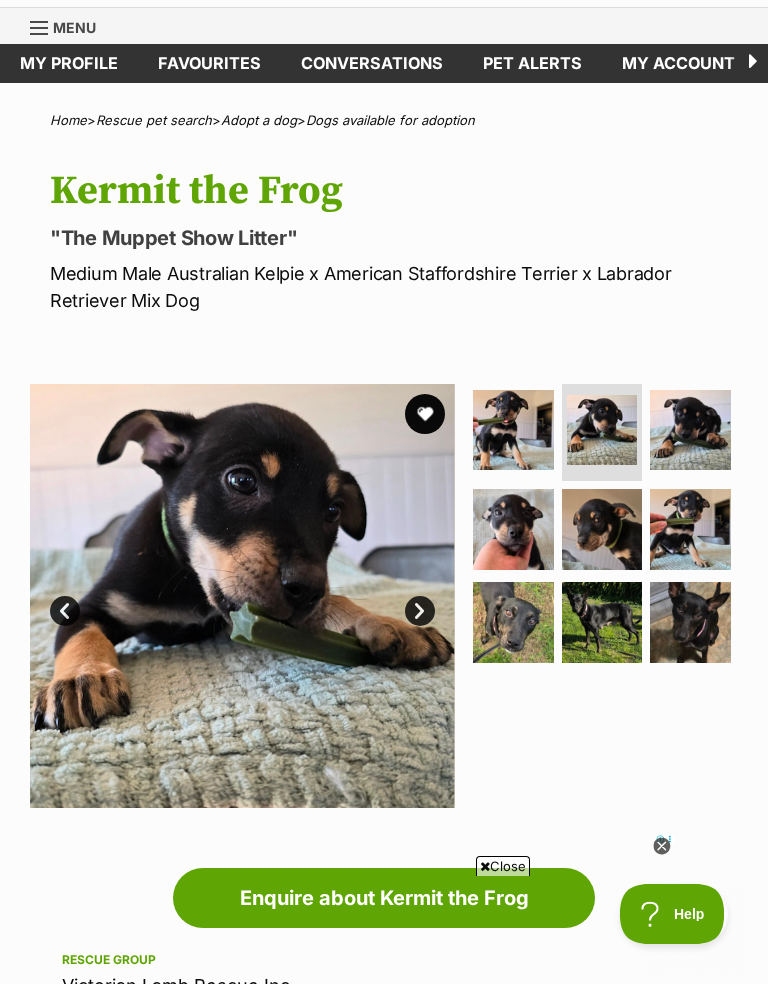 click on "Next" at bounding box center (420, 611) 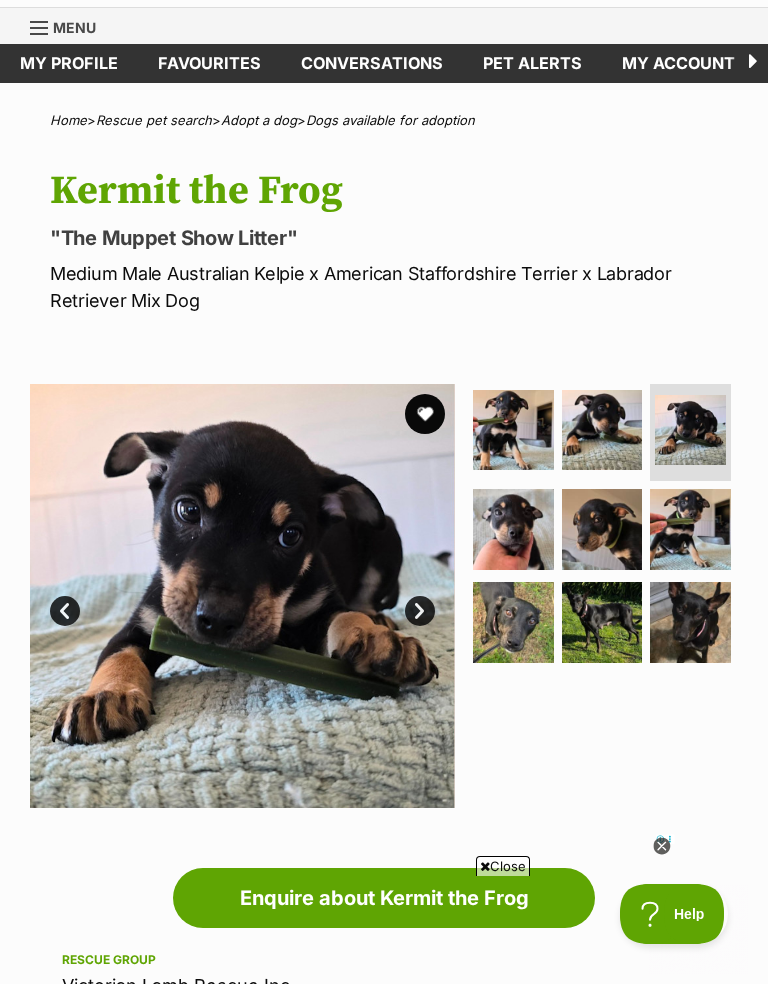 click on "Next" at bounding box center (420, 611) 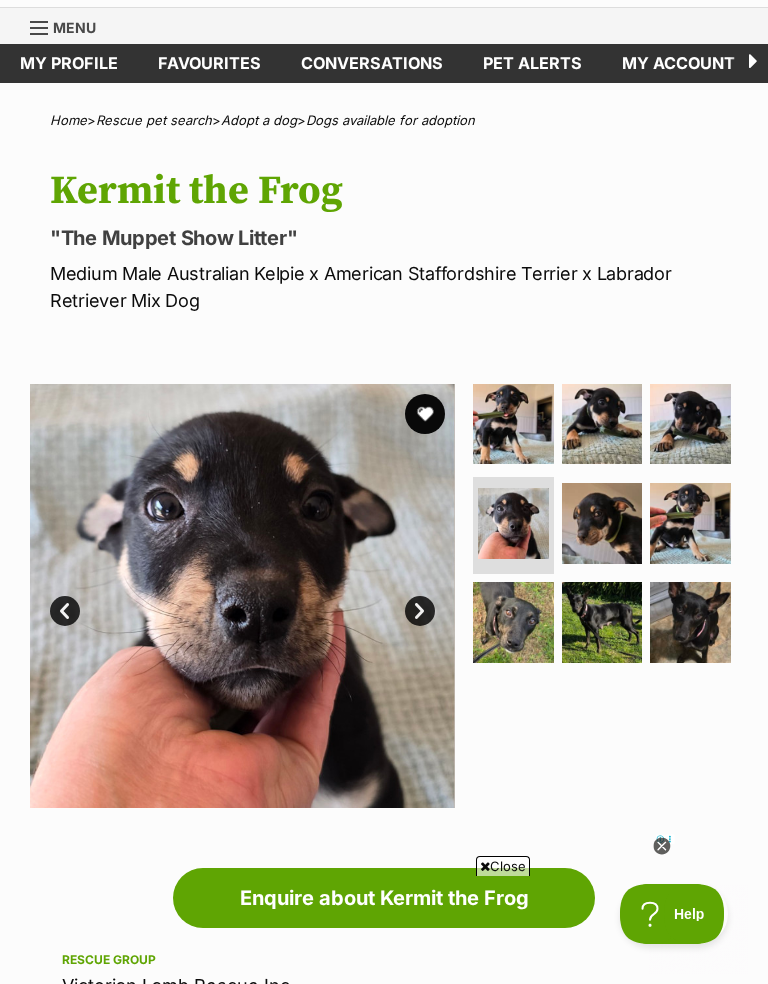 click on "Next" at bounding box center (420, 611) 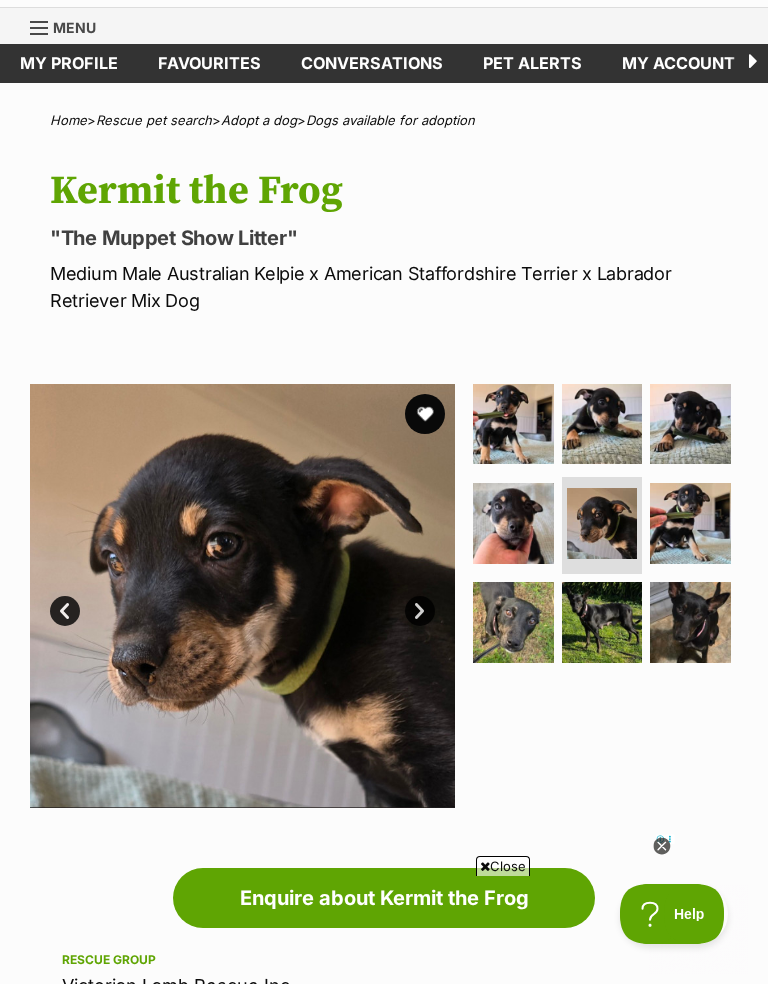click on "Next" at bounding box center (420, 611) 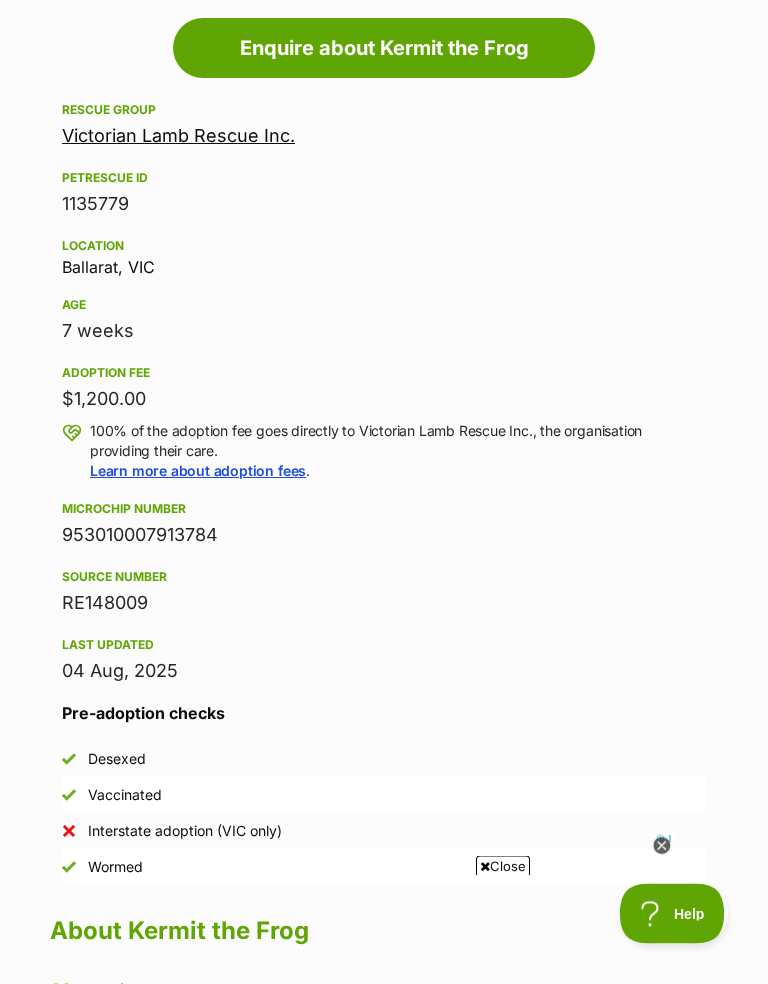 scroll, scrollTop: 906, scrollLeft: 0, axis: vertical 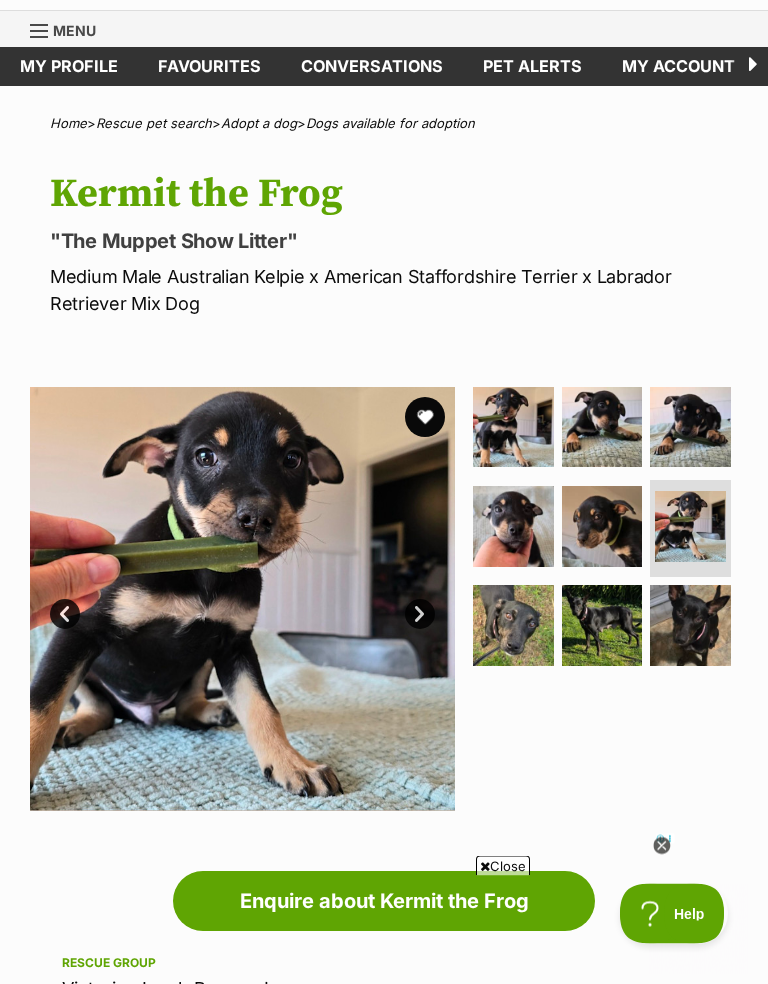 click at bounding box center [425, 418] 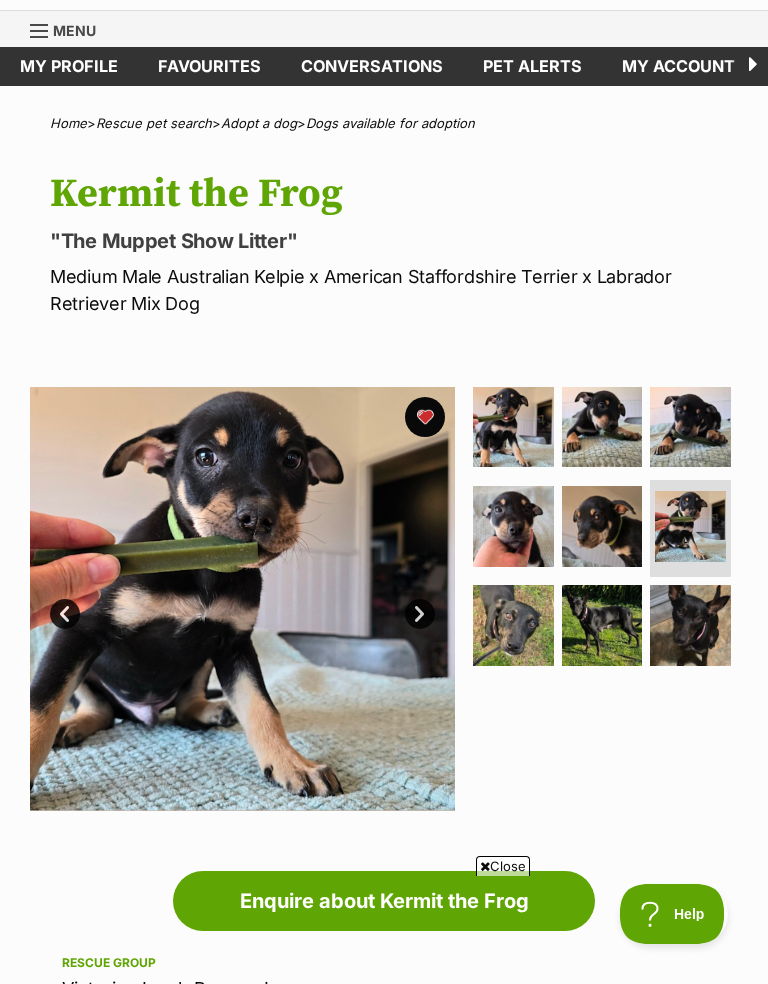 scroll, scrollTop: 0, scrollLeft: 0, axis: both 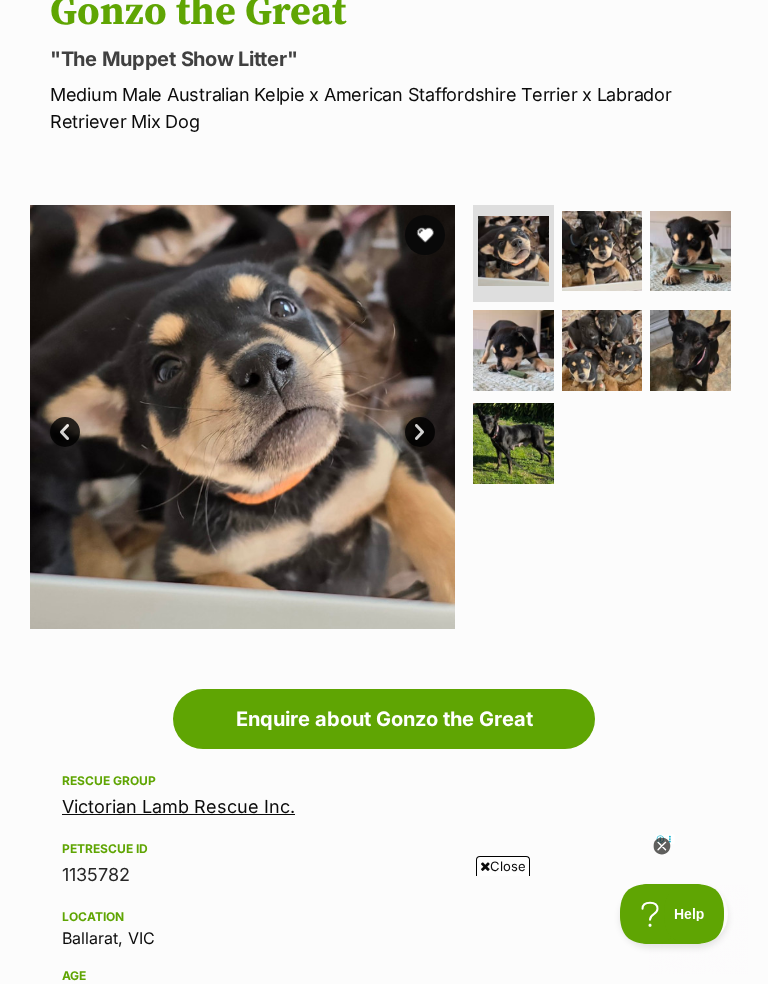 click on "Next" at bounding box center (420, 432) 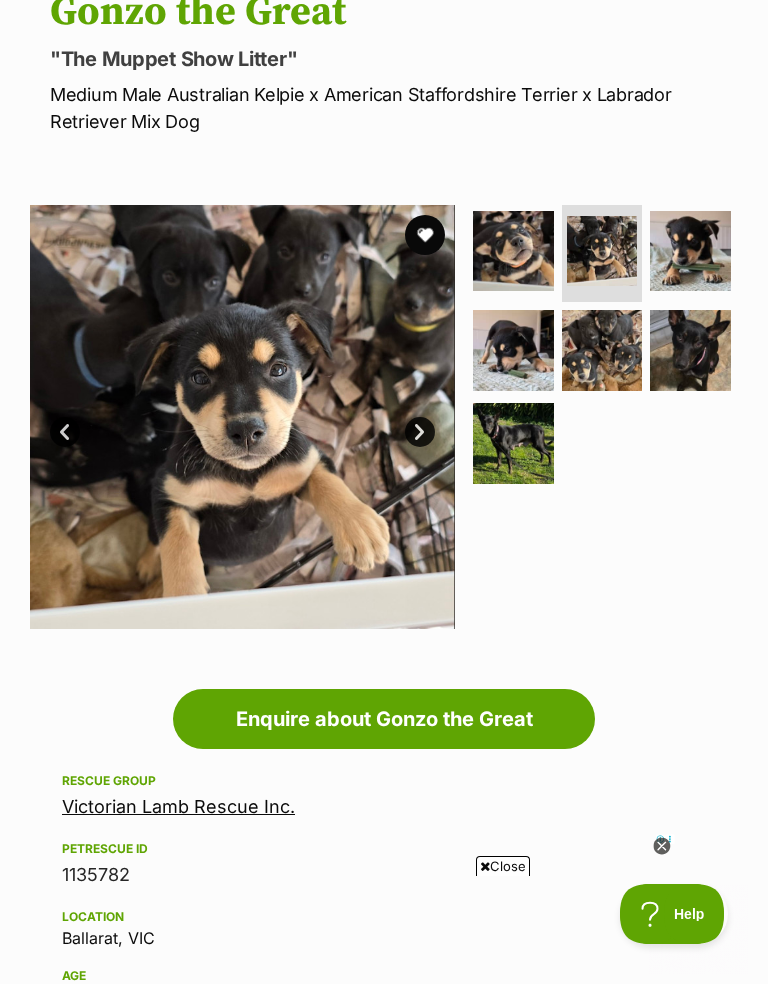 click on "Next" at bounding box center [420, 432] 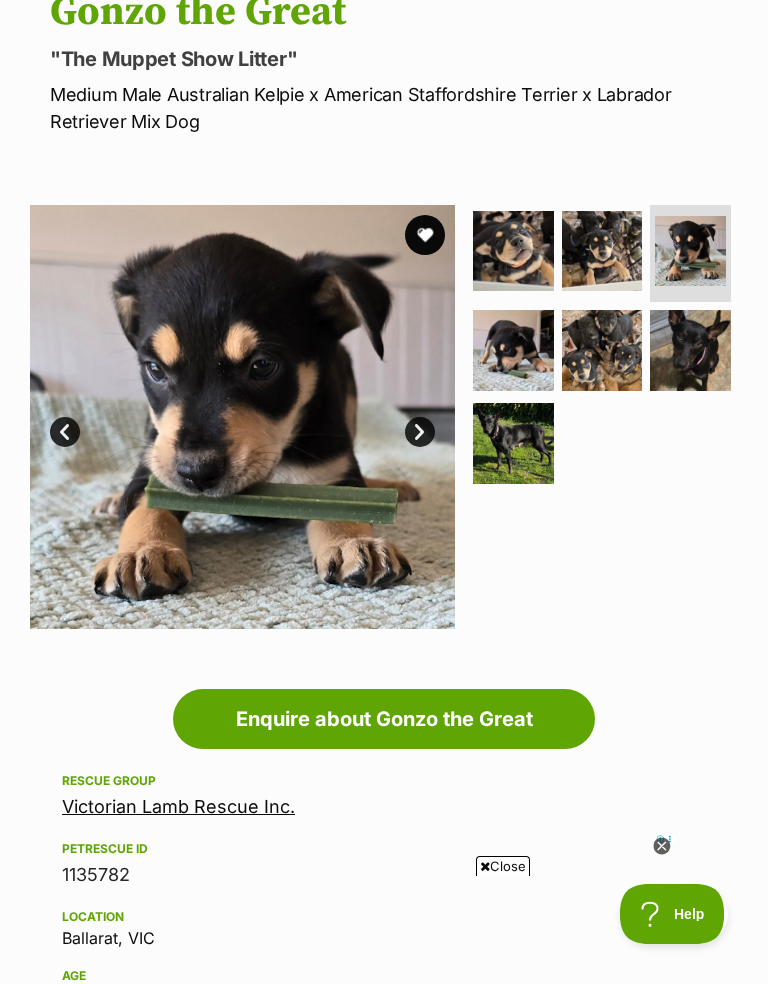 click on "Next" at bounding box center [420, 432] 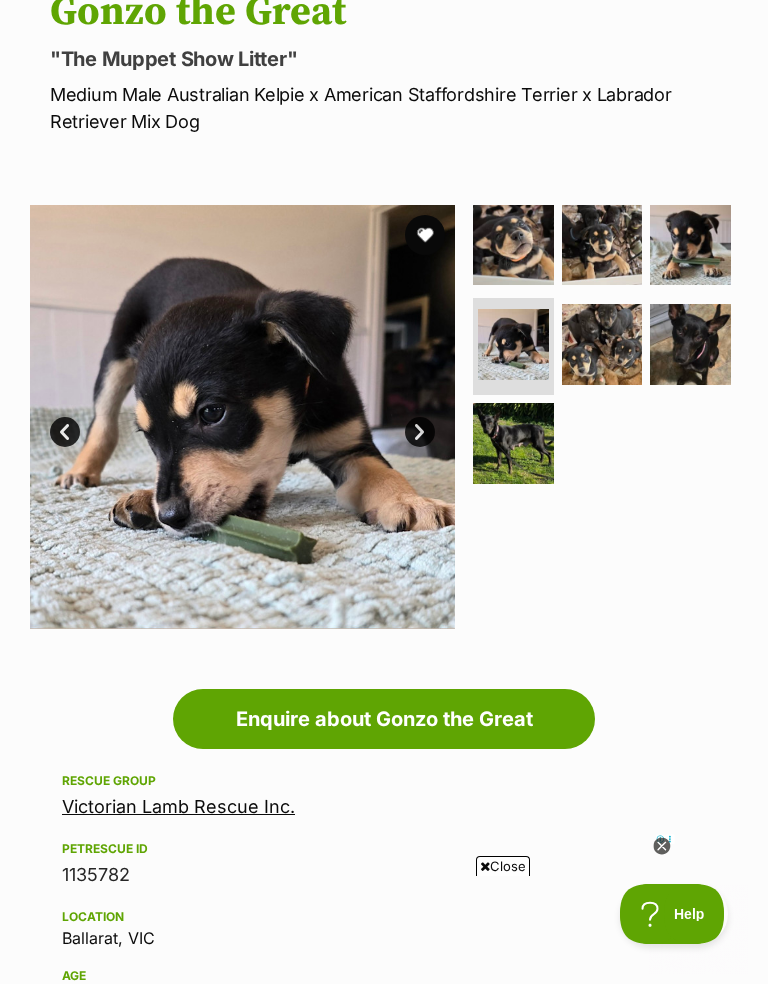 click on "Next" at bounding box center (420, 432) 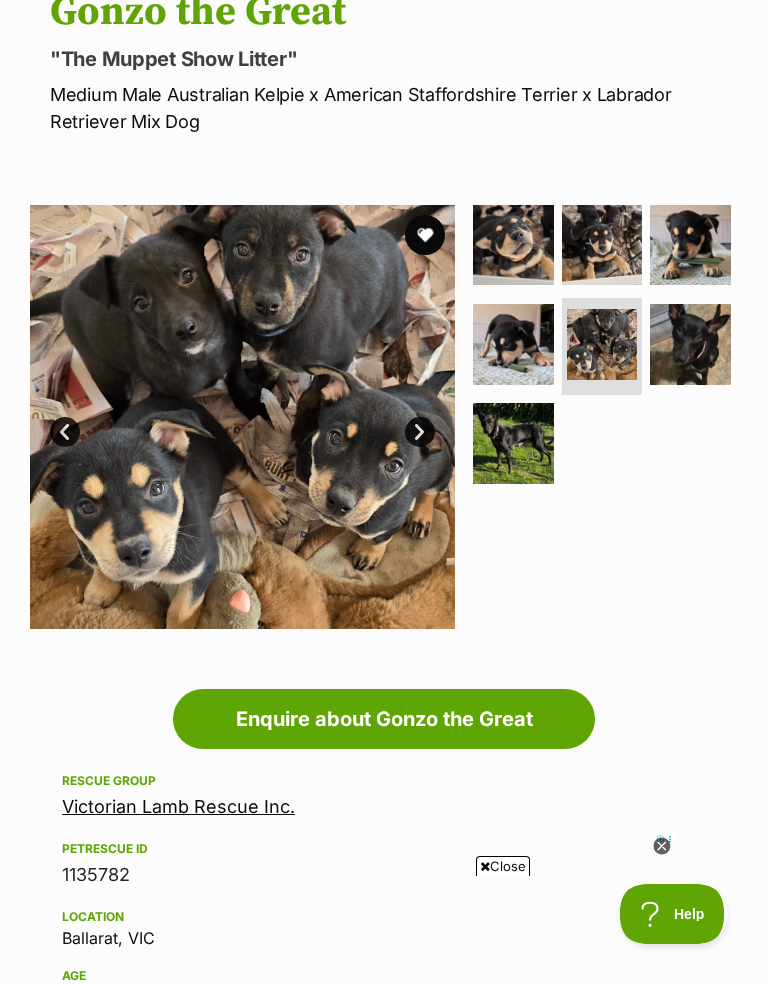 click on "Next" at bounding box center [420, 432] 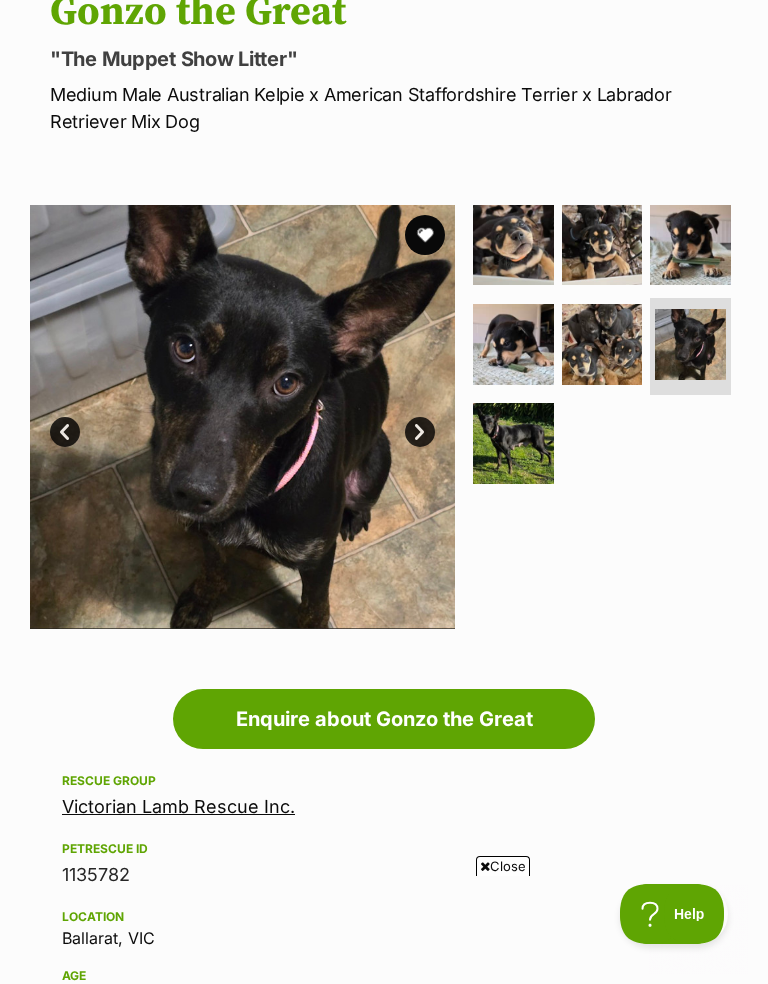 scroll, scrollTop: 0, scrollLeft: 0, axis: both 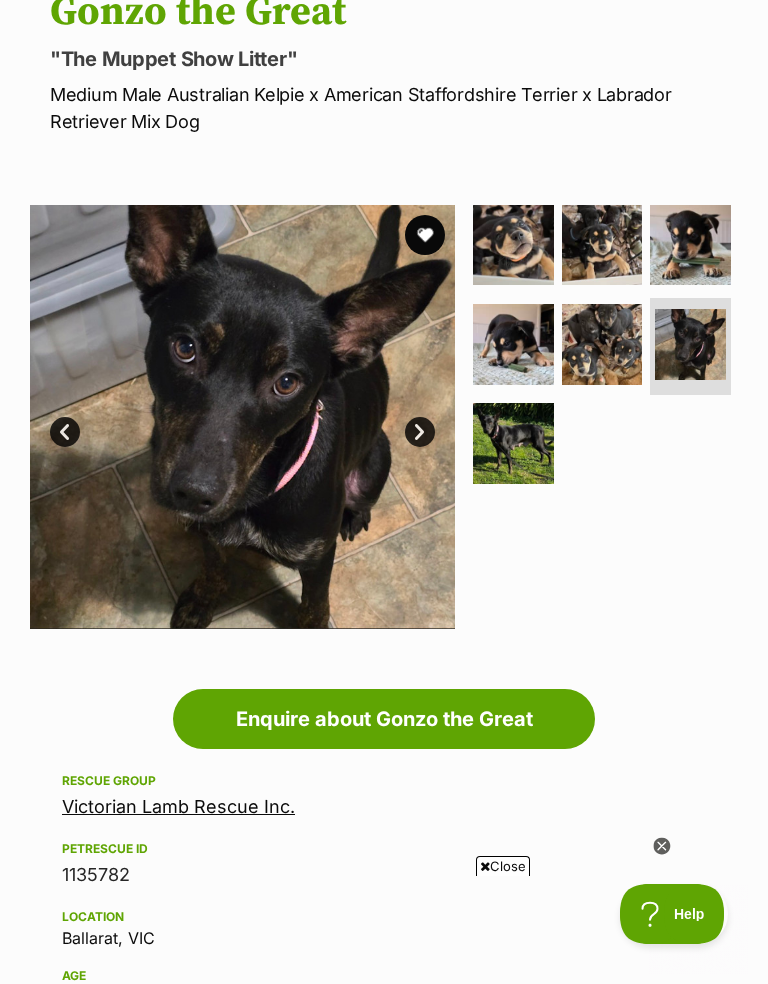 click on "Next" at bounding box center (420, 432) 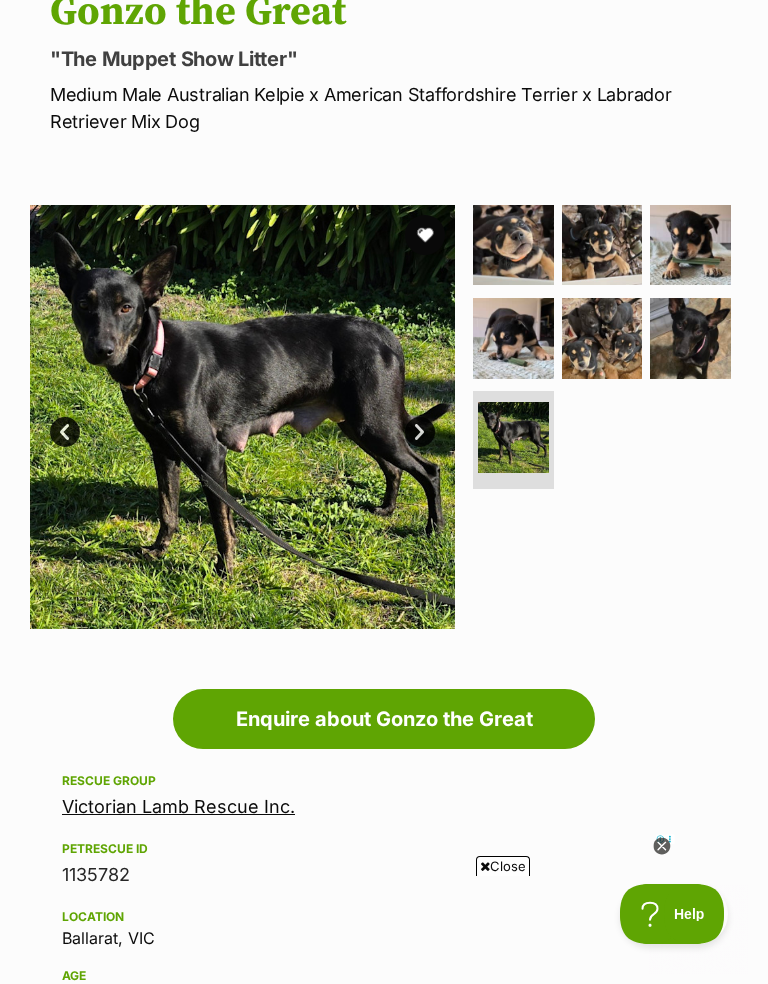 click on "Next" at bounding box center (420, 432) 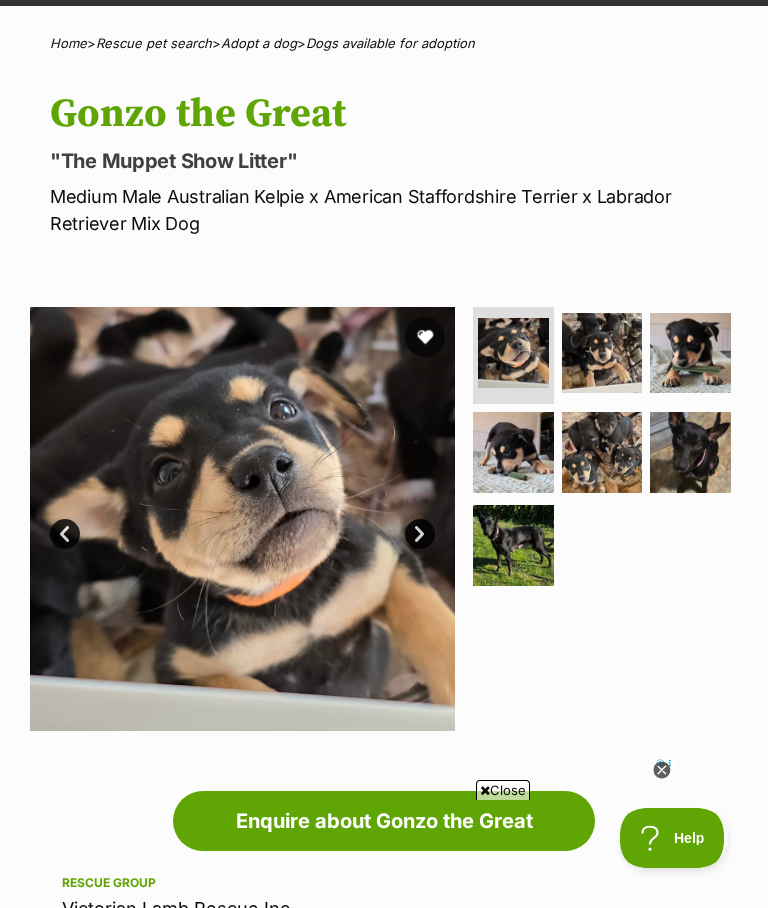 scroll, scrollTop: 128, scrollLeft: 0, axis: vertical 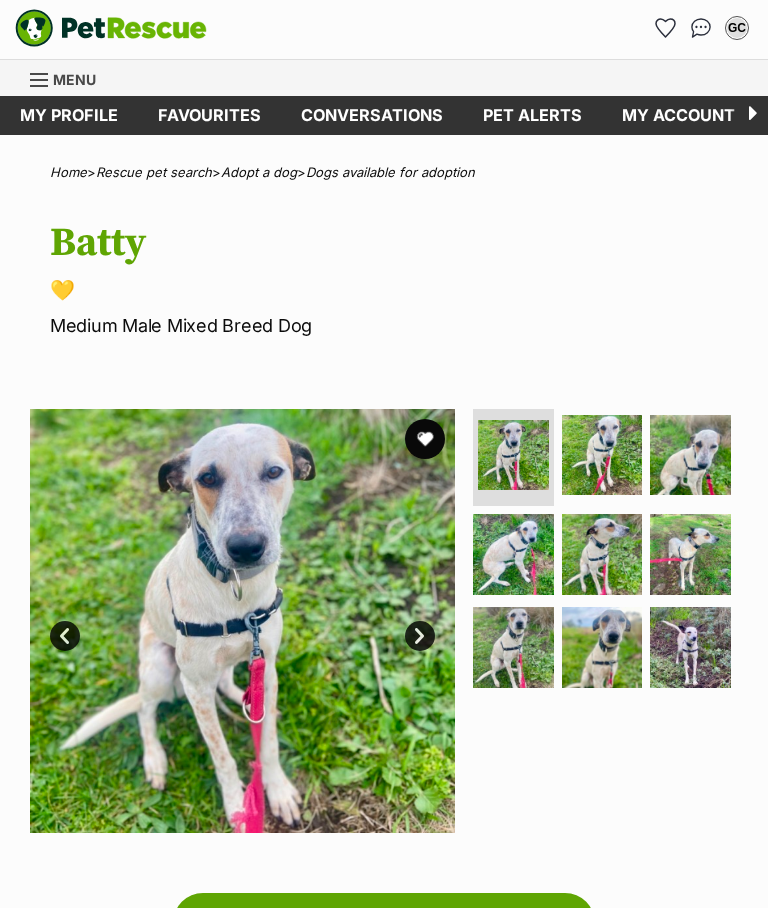 click on "Next" at bounding box center [420, 636] 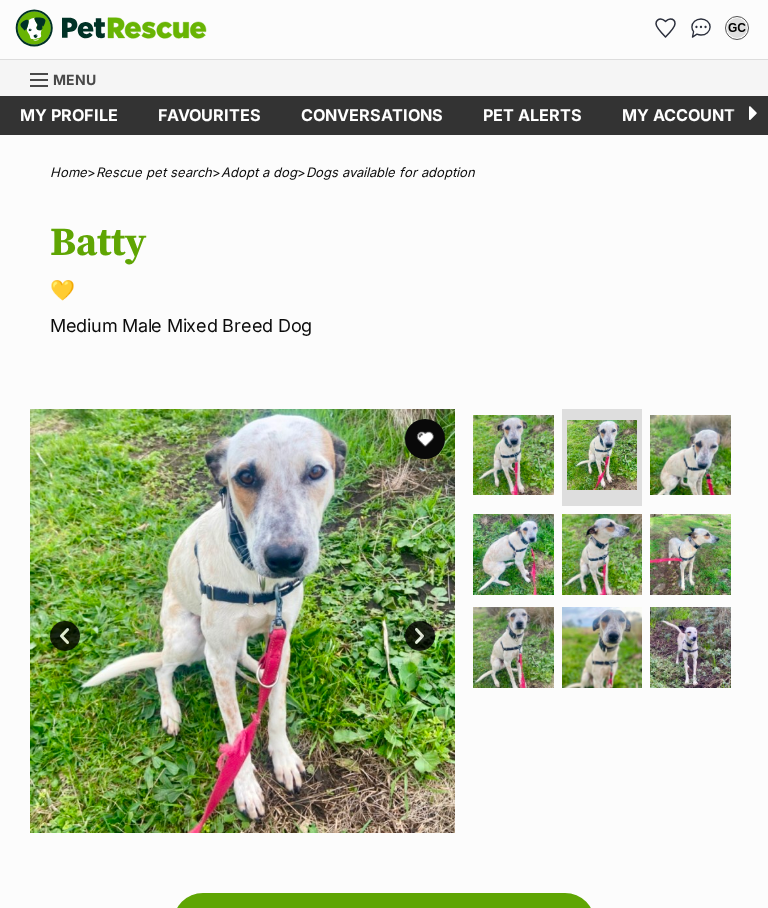 scroll, scrollTop: 0, scrollLeft: 0, axis: both 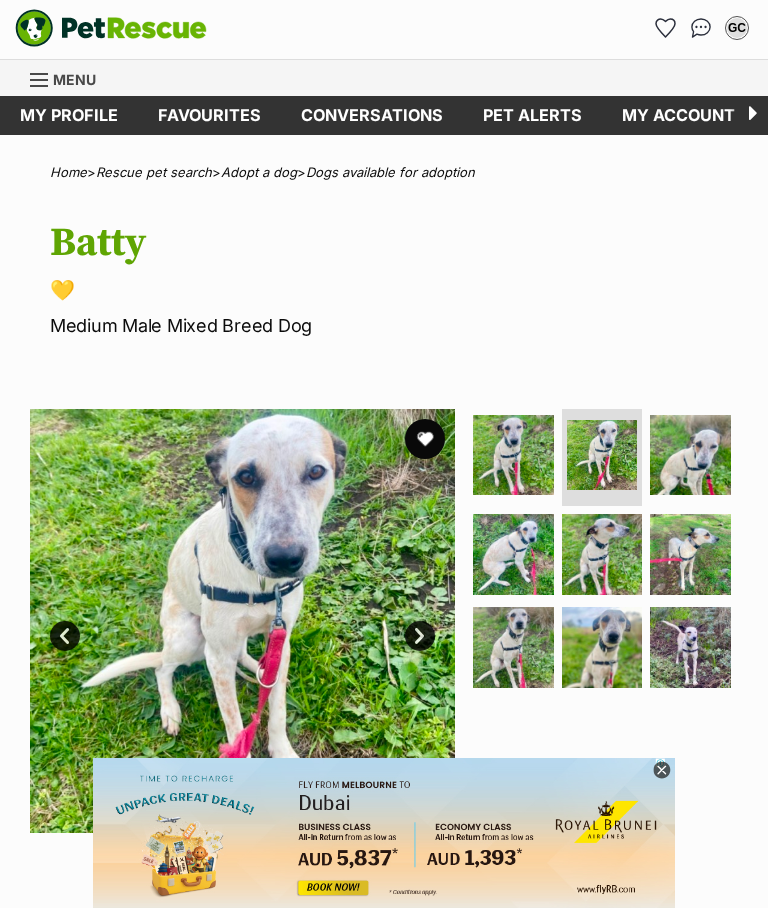 click on "Next" at bounding box center [420, 636] 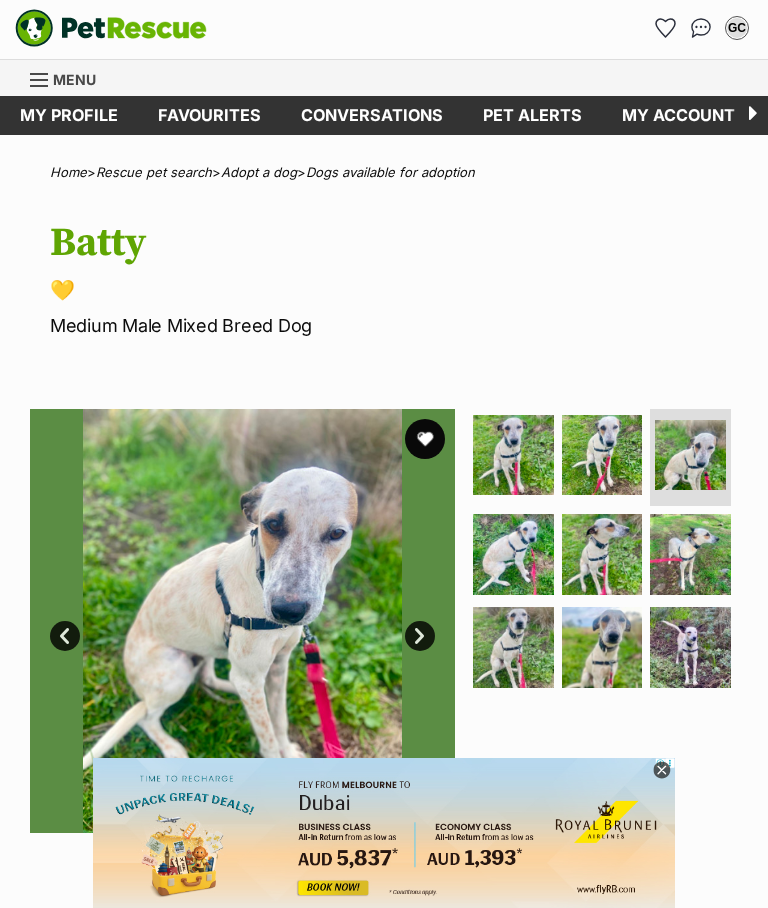 click on "Next" at bounding box center (420, 636) 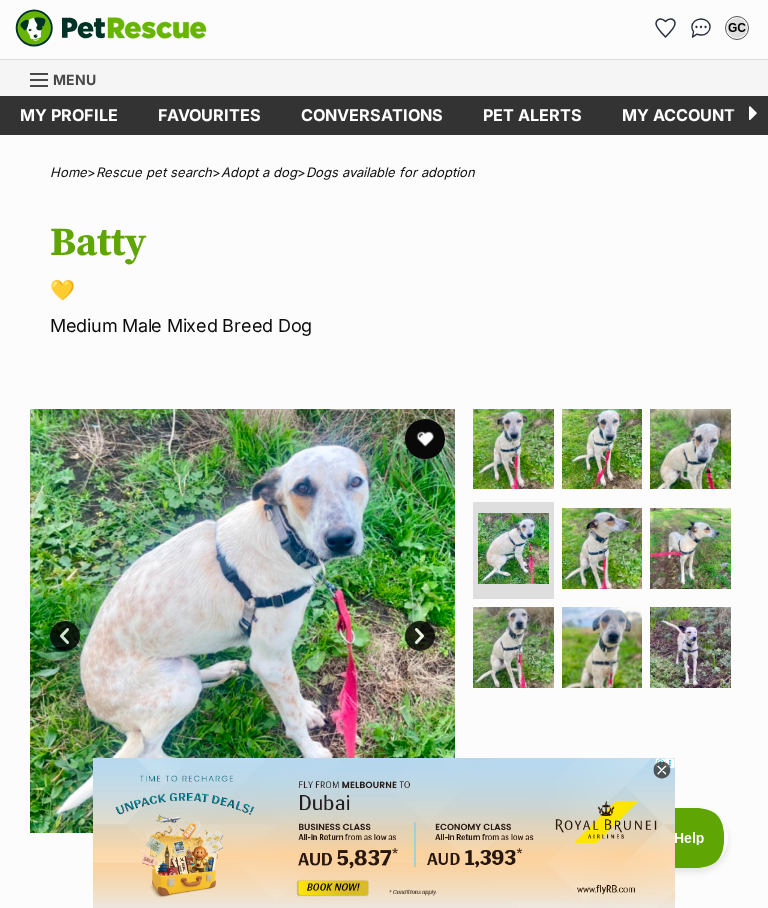 scroll, scrollTop: 0, scrollLeft: 0, axis: both 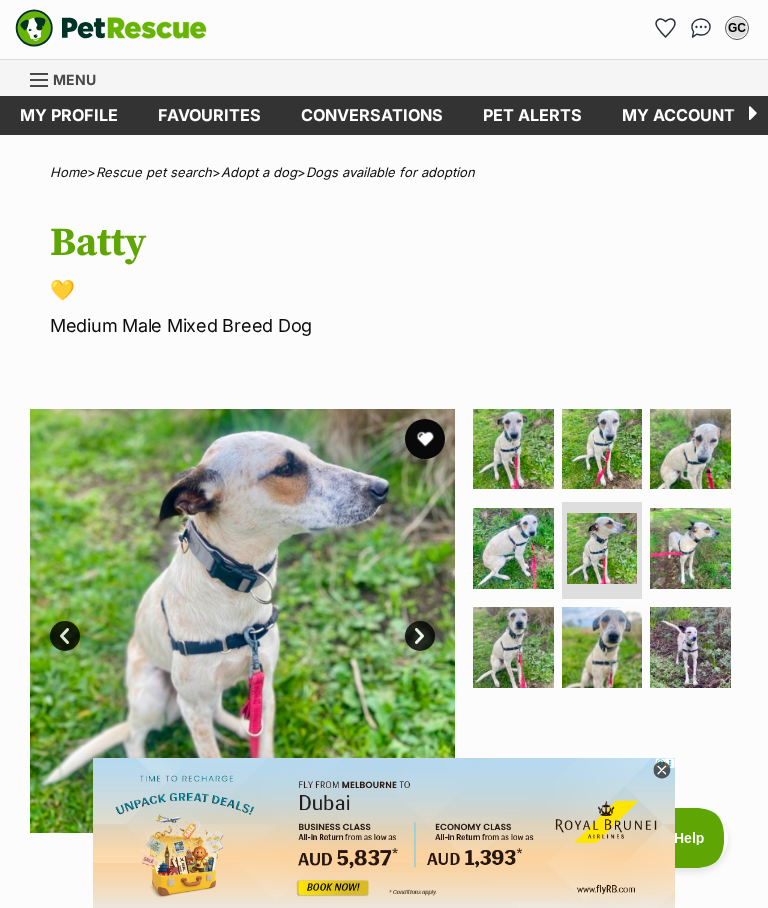 click on "Next" at bounding box center [420, 636] 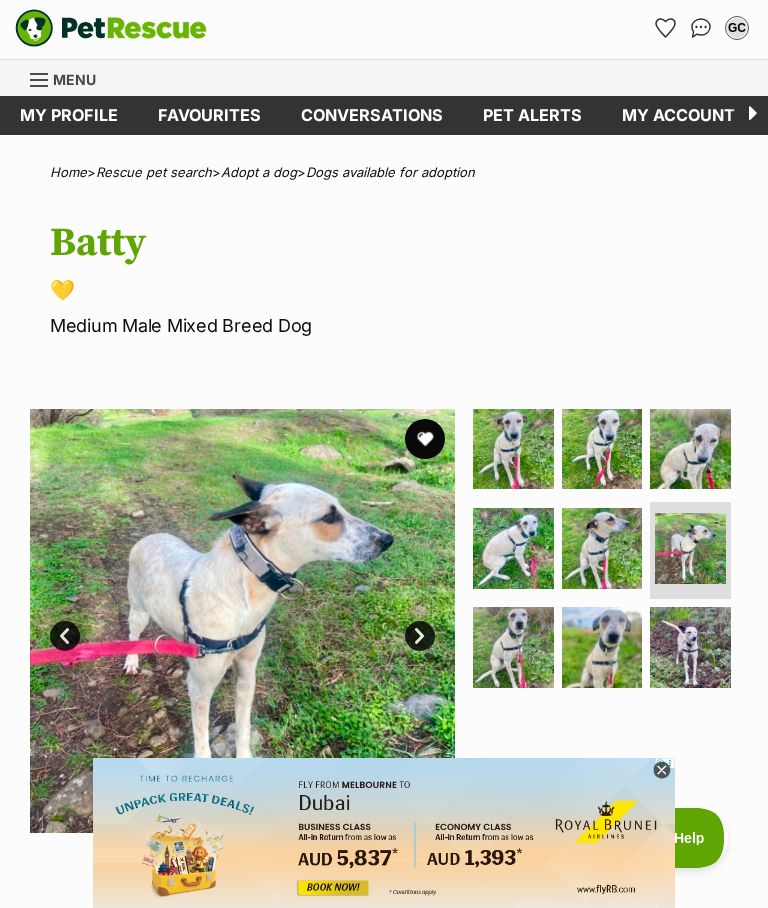click on "Next" at bounding box center [420, 636] 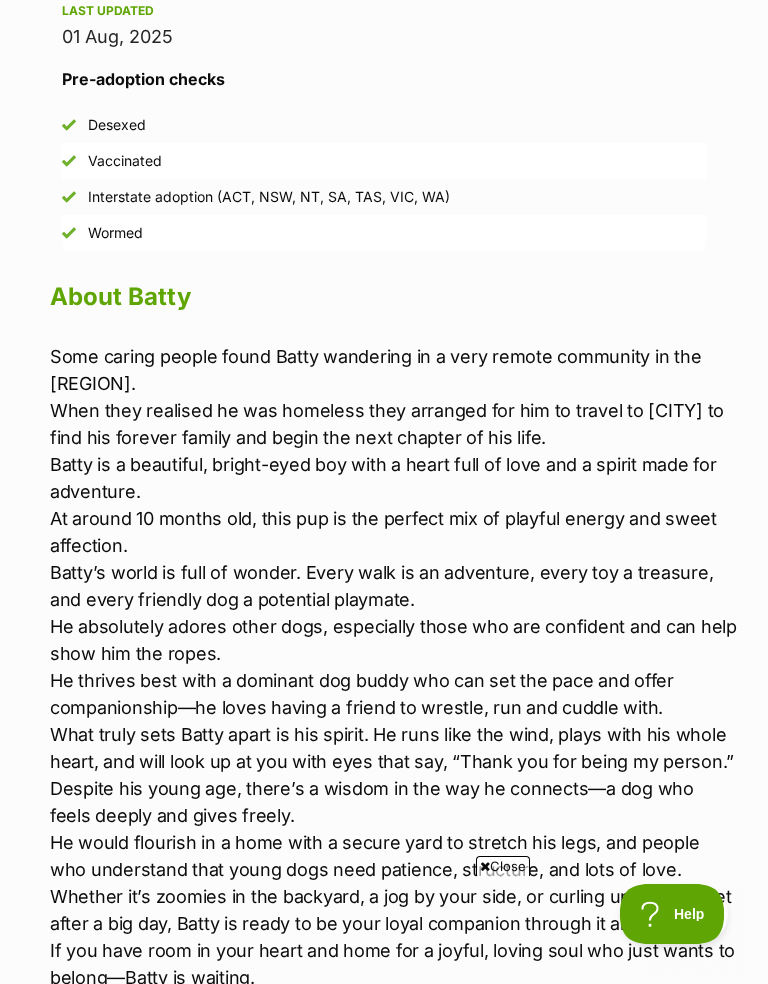 scroll, scrollTop: 0, scrollLeft: 0, axis: both 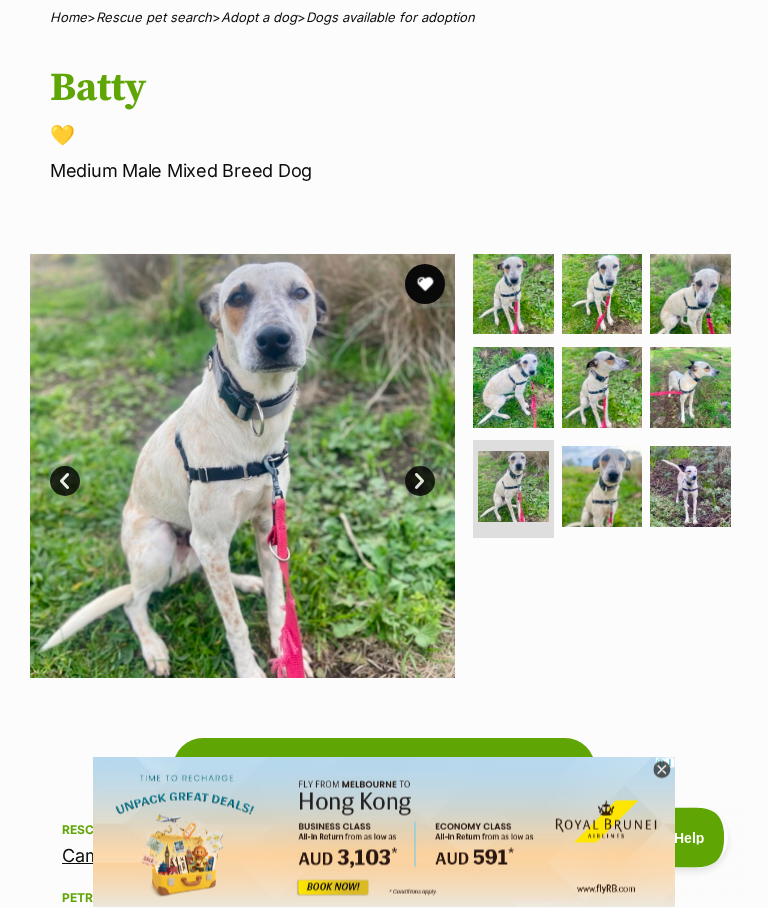 click on "Next" at bounding box center (420, 482) 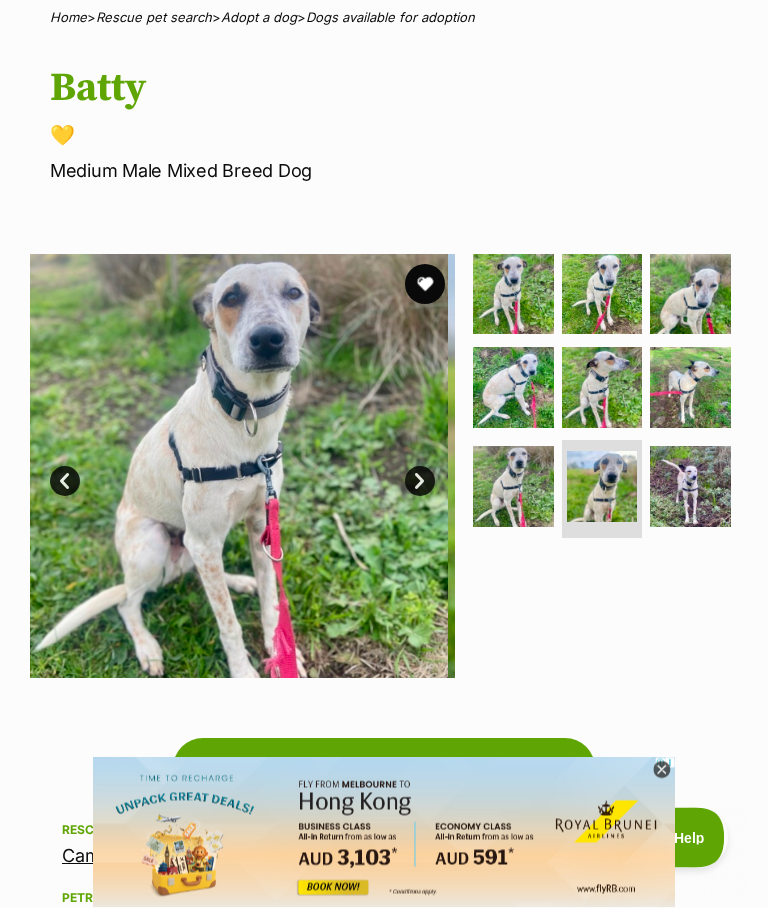 scroll, scrollTop: 158, scrollLeft: 0, axis: vertical 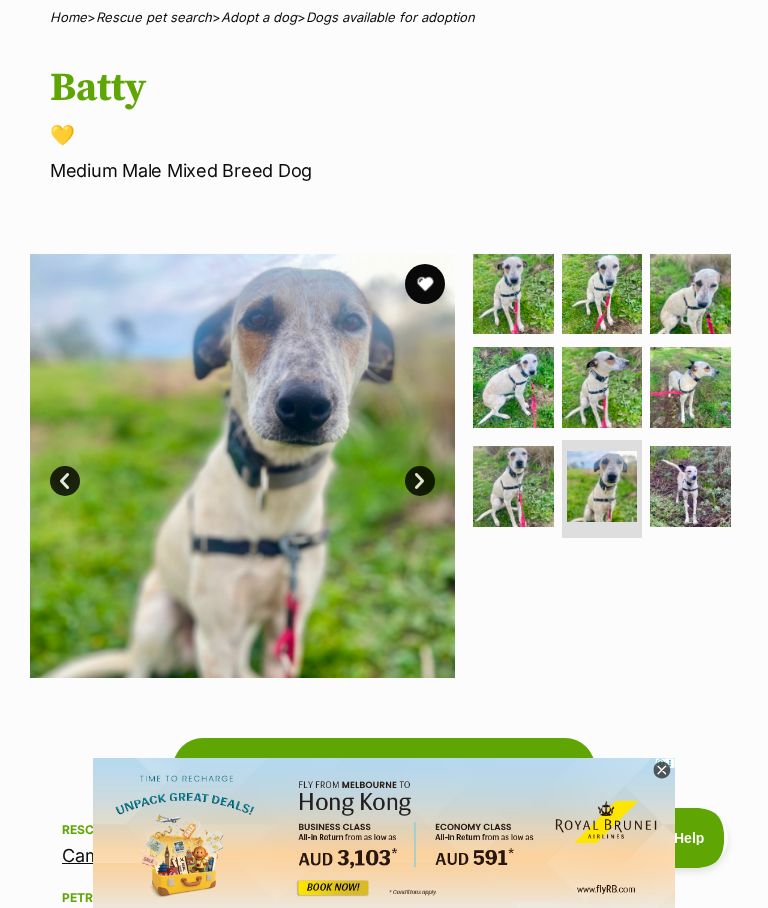 click at bounding box center [425, 284] 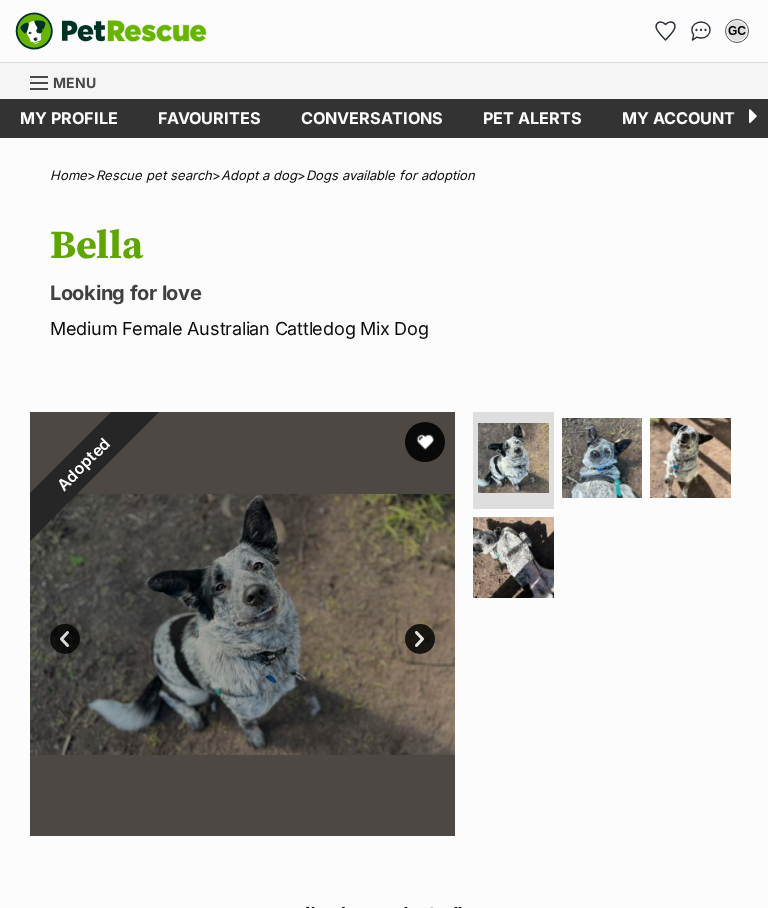 scroll, scrollTop: 0, scrollLeft: 0, axis: both 